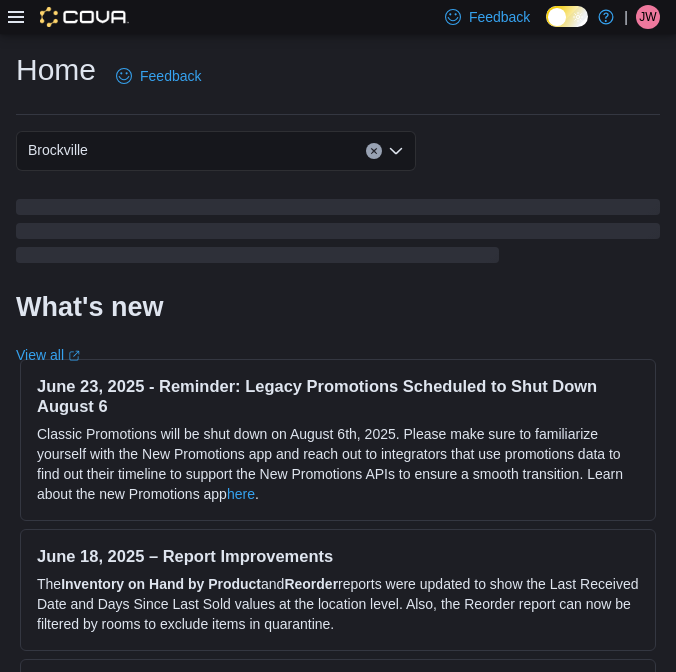 scroll, scrollTop: 0, scrollLeft: 0, axis: both 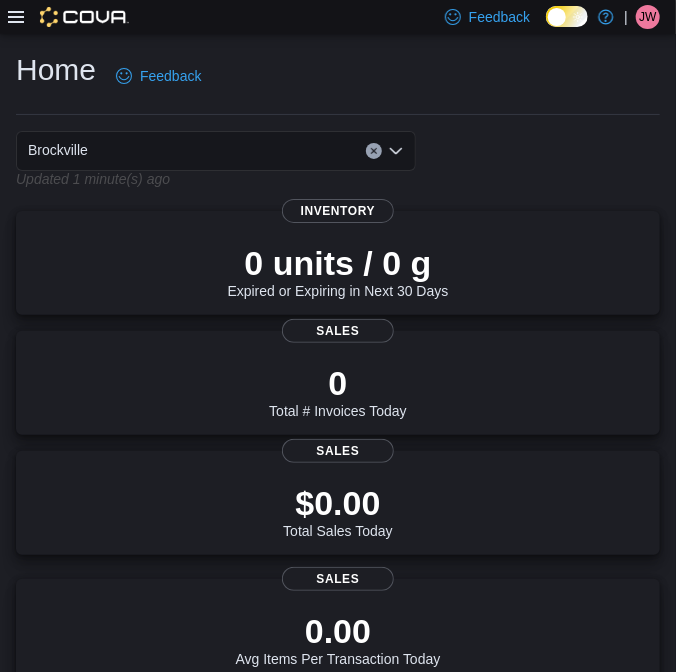 click 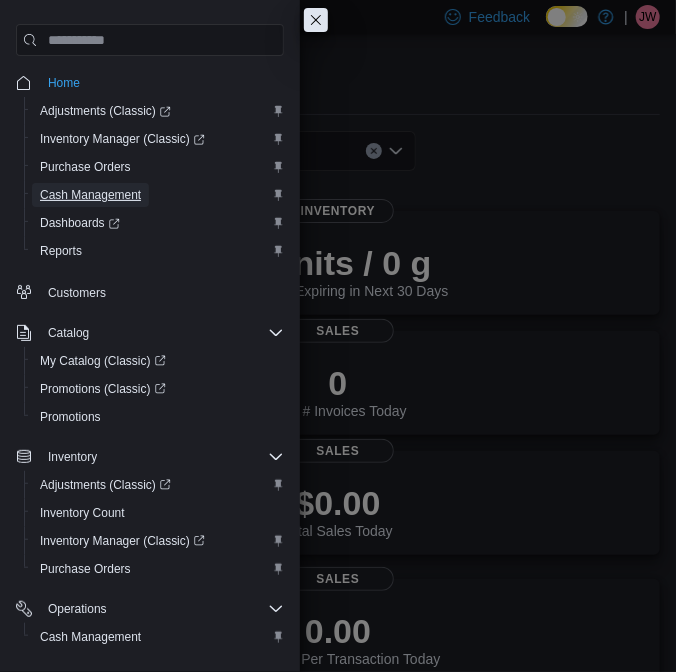 click on "Cash Management" at bounding box center [90, 195] 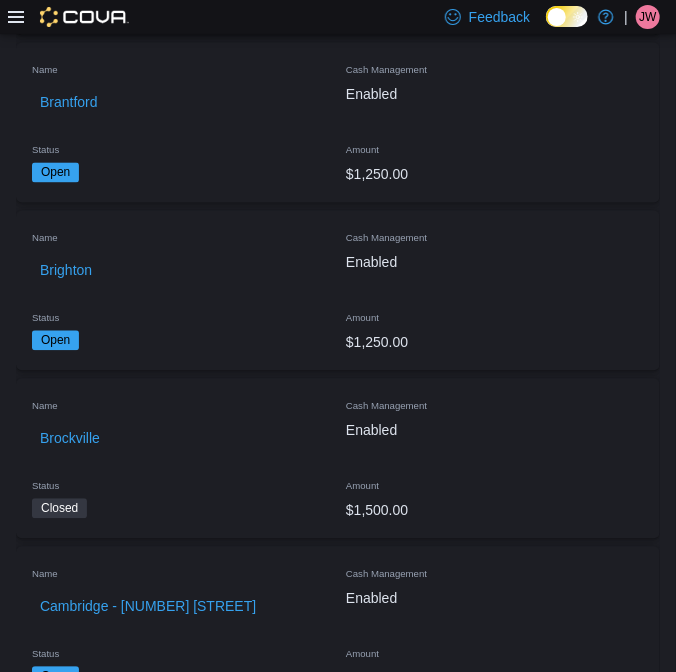 scroll, scrollTop: 1000, scrollLeft: 0, axis: vertical 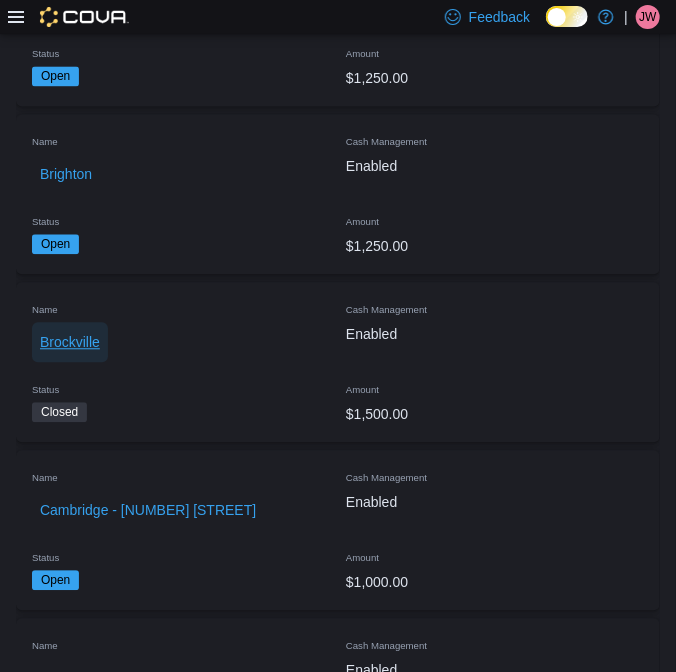 click on "Brockville" at bounding box center (70, 342) 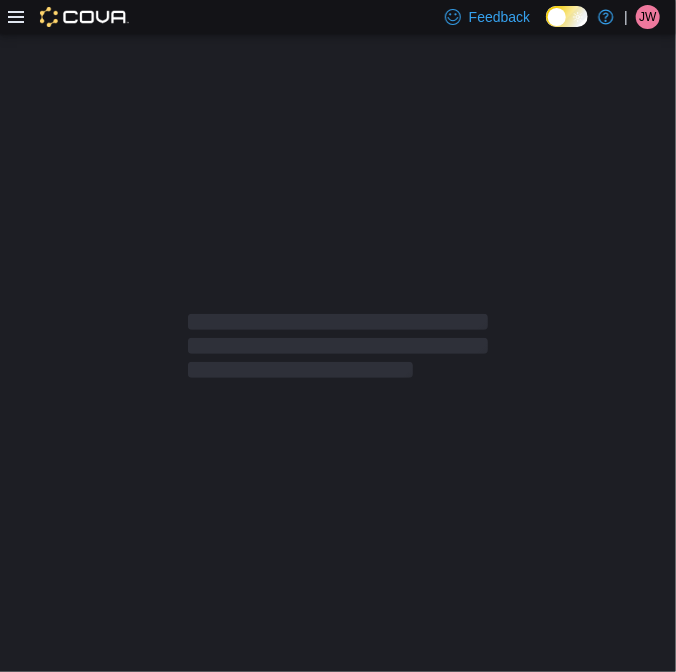 scroll, scrollTop: 0, scrollLeft: 0, axis: both 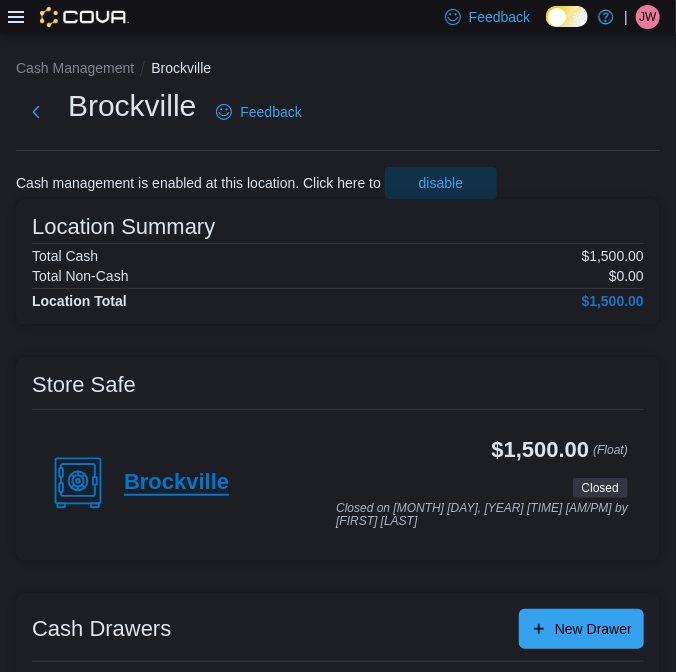 click on "Brockville" at bounding box center (176, 483) 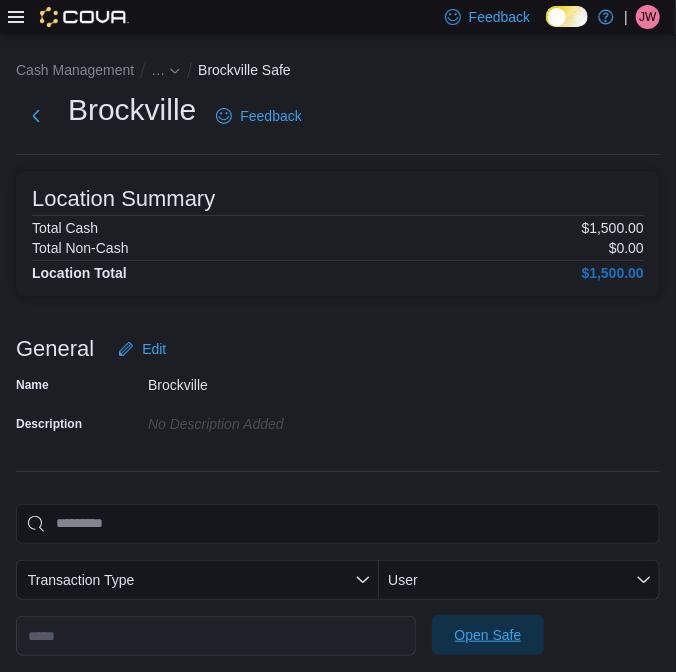 click on "Open Safe" at bounding box center (488, 635) 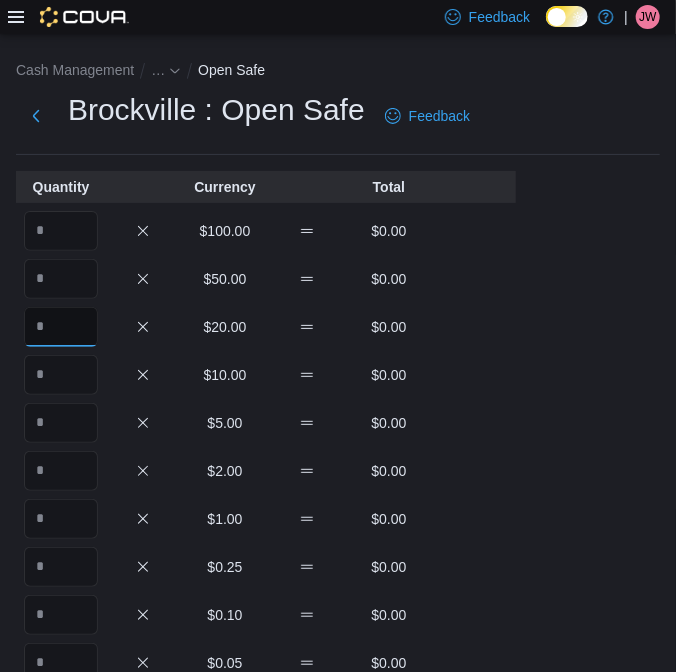 click at bounding box center [61, 327] 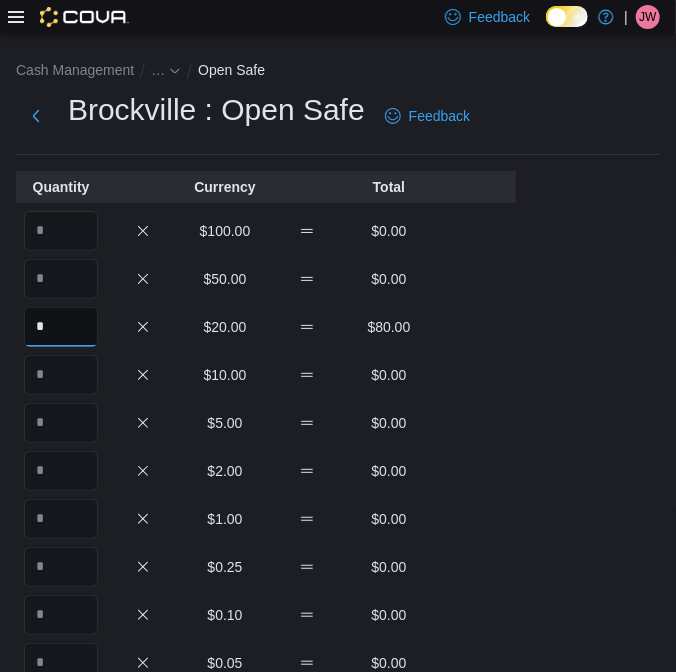 type on "*" 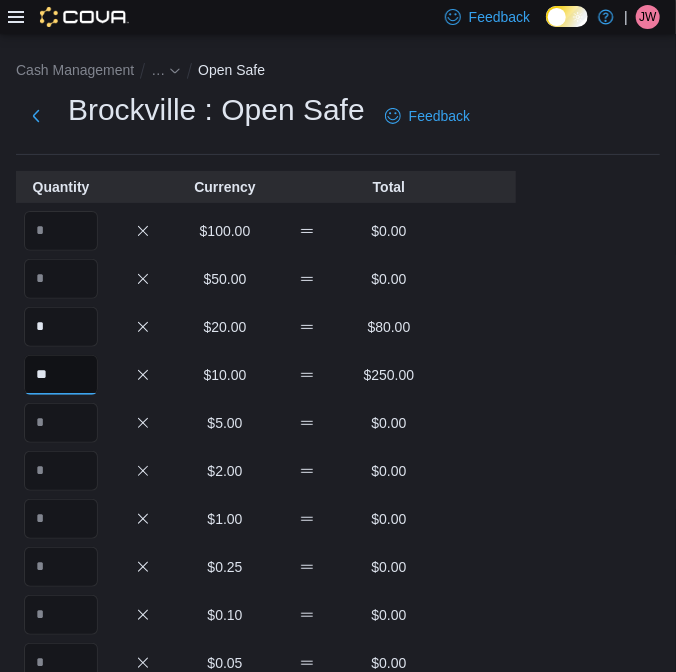 type on "**" 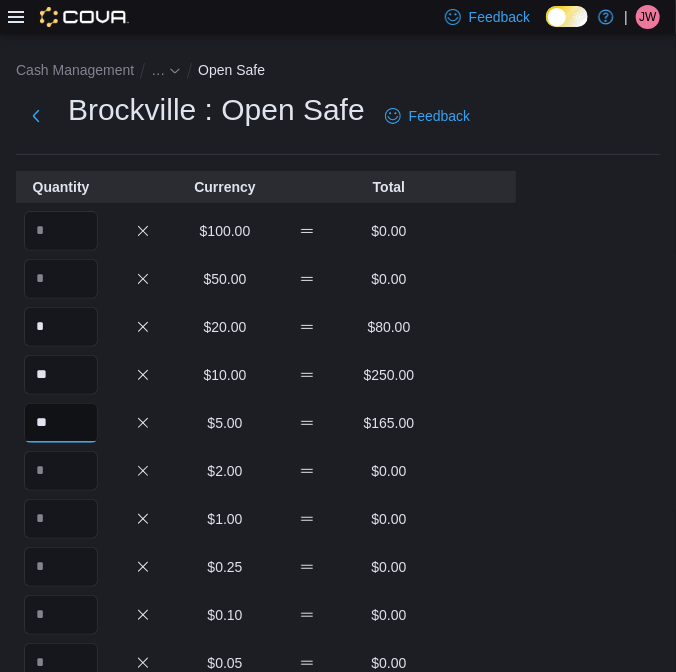 type on "**" 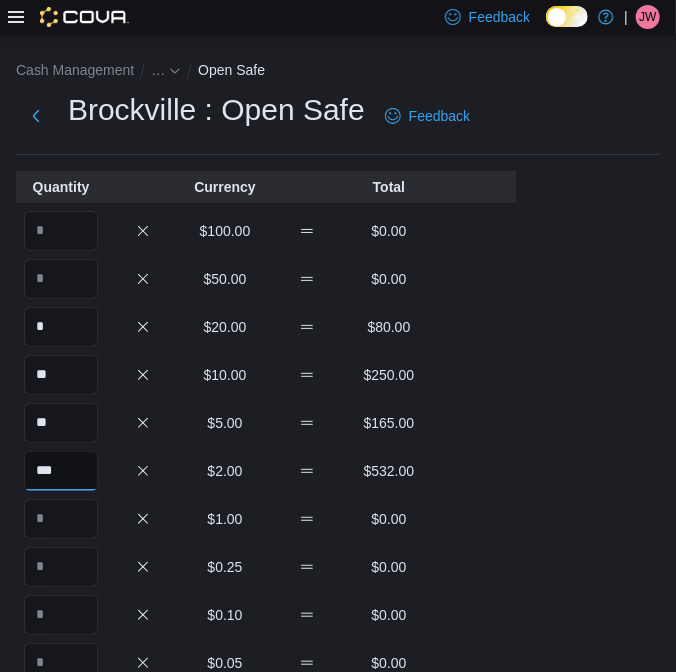 type on "***" 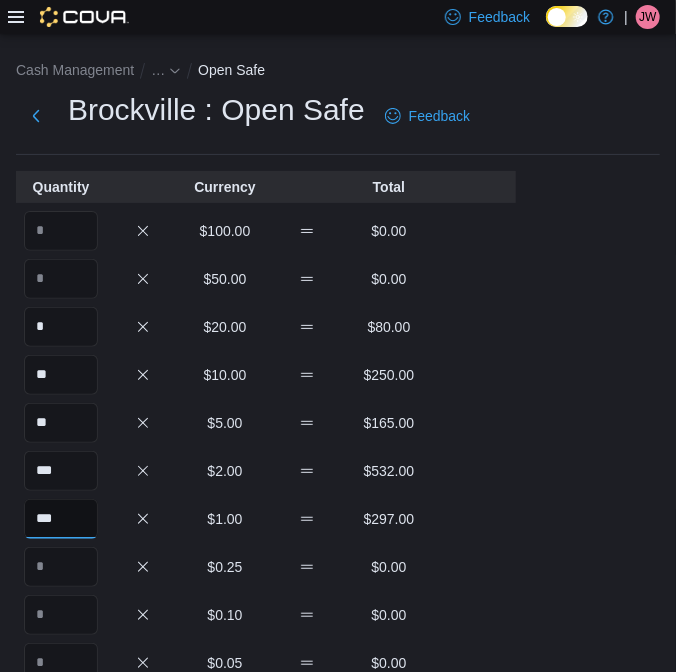 type on "***" 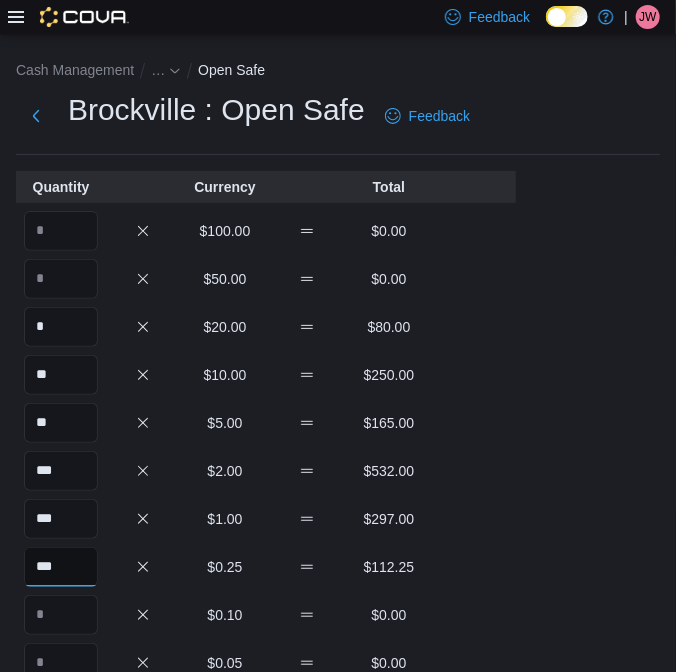 type on "***" 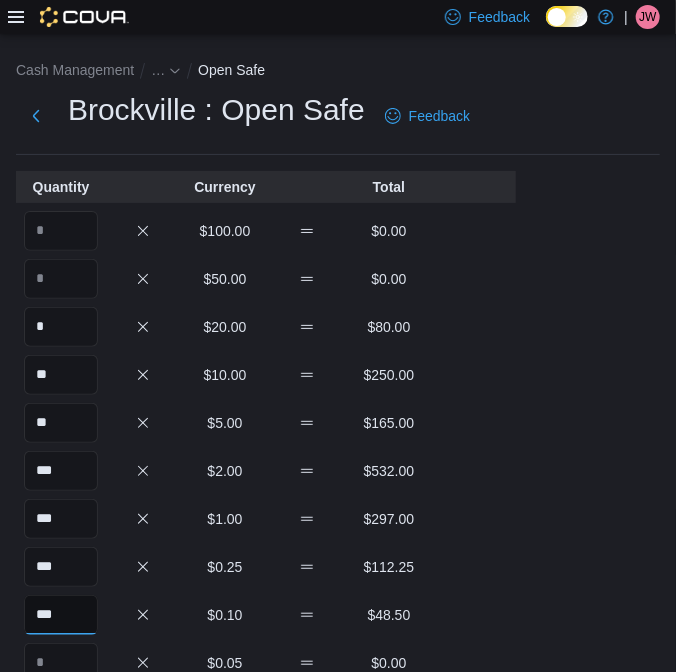 type on "***" 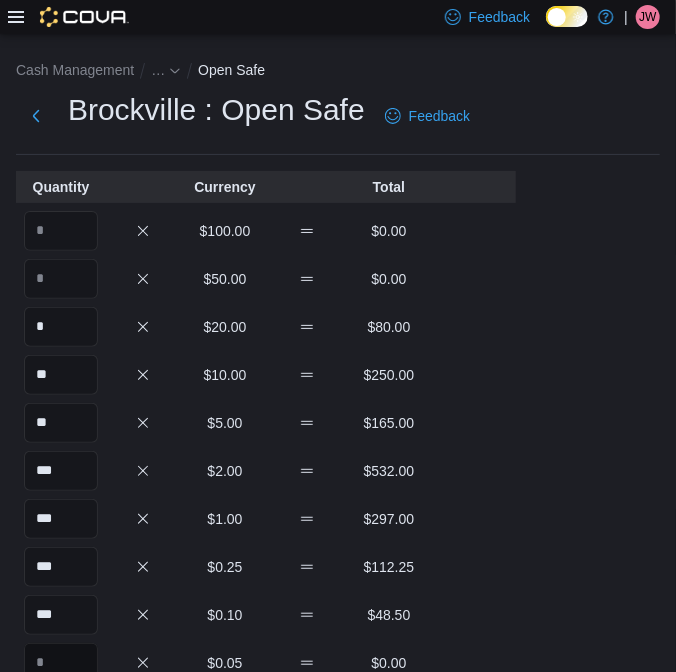 scroll, scrollTop: 10, scrollLeft: 0, axis: vertical 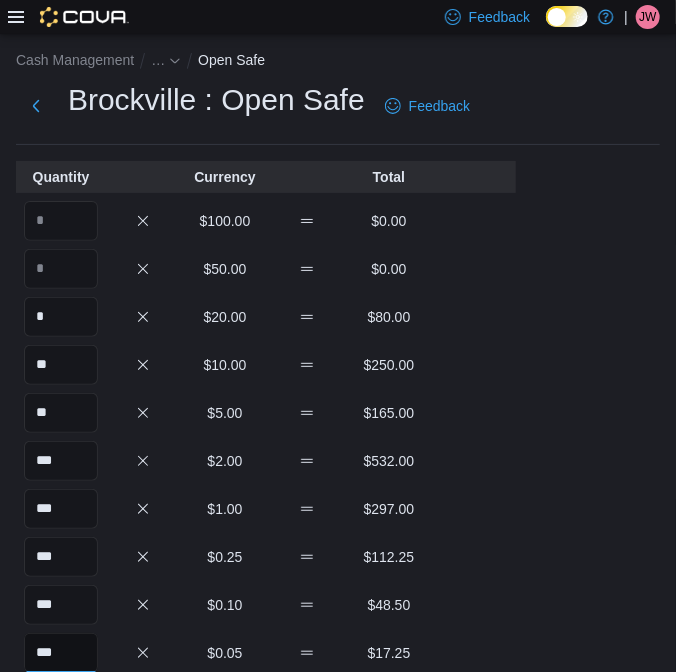type on "***" 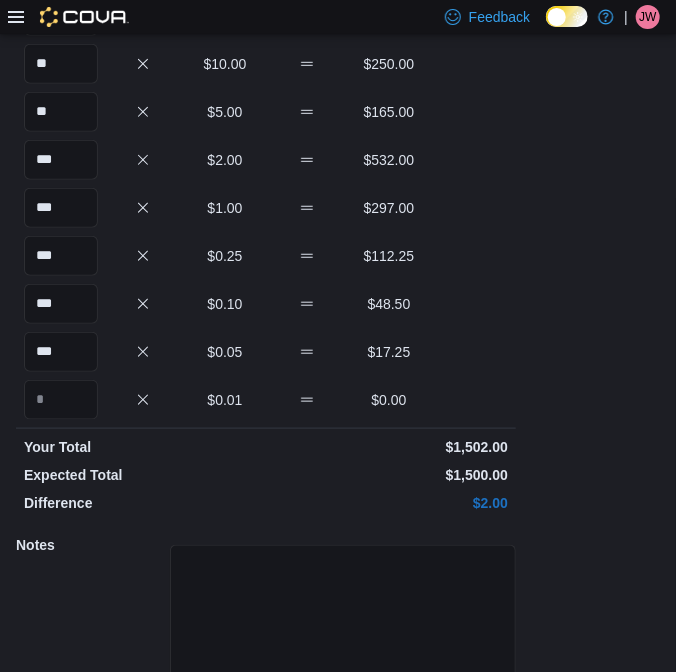scroll, scrollTop: 283, scrollLeft: 0, axis: vertical 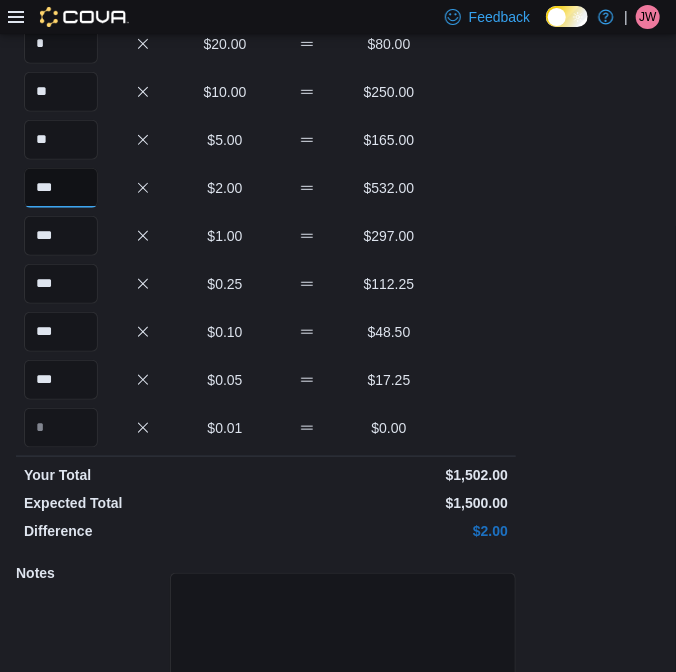 click on "***" at bounding box center [61, 188] 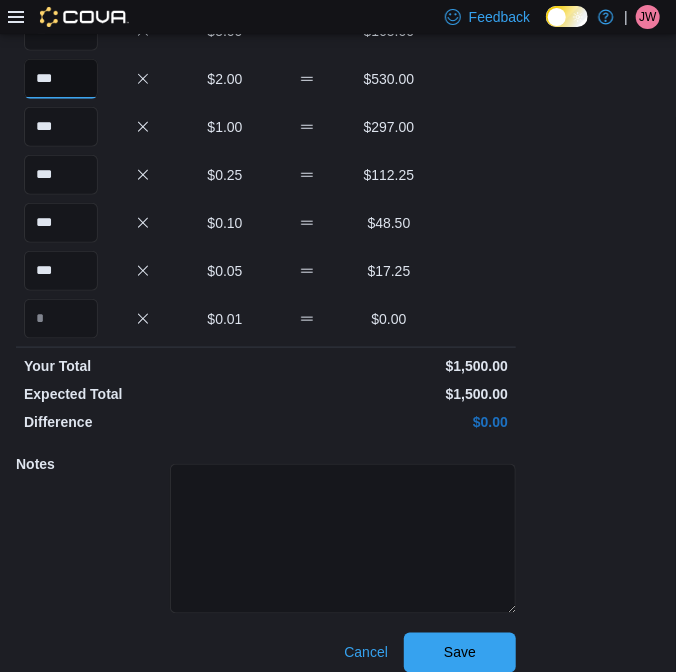 scroll, scrollTop: 409, scrollLeft: 0, axis: vertical 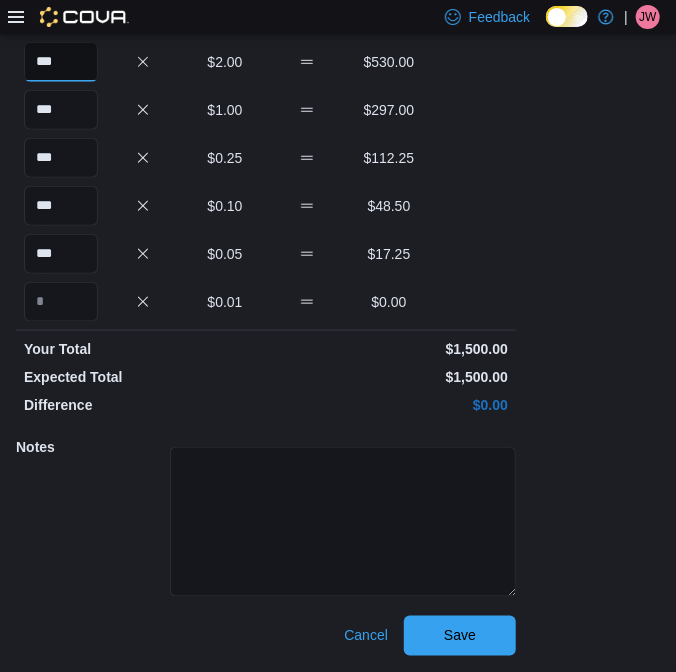 type on "***" 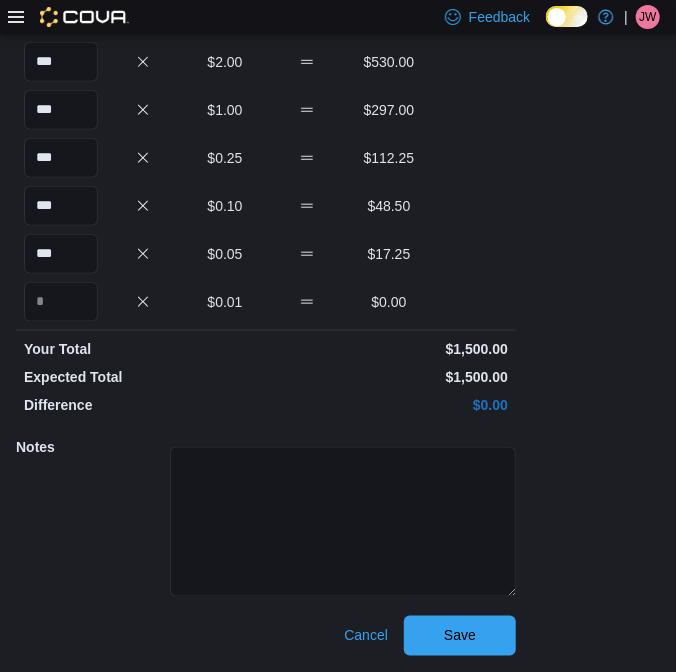 click on "Expected Total" at bounding box center (143, 377) 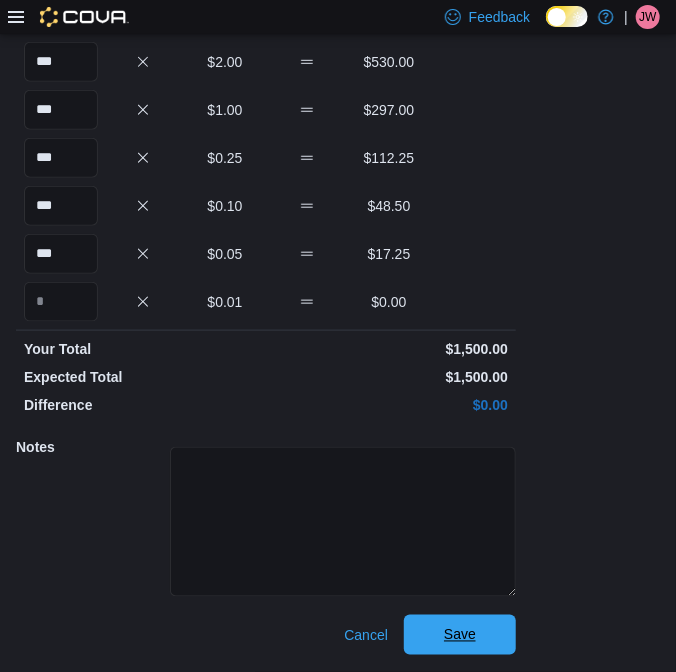 click on "Save" at bounding box center [460, 635] 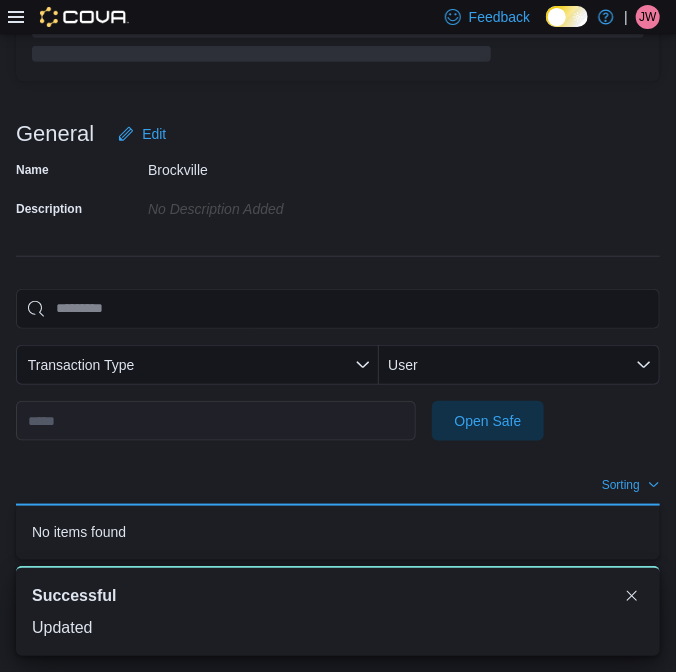 scroll, scrollTop: 214, scrollLeft: 0, axis: vertical 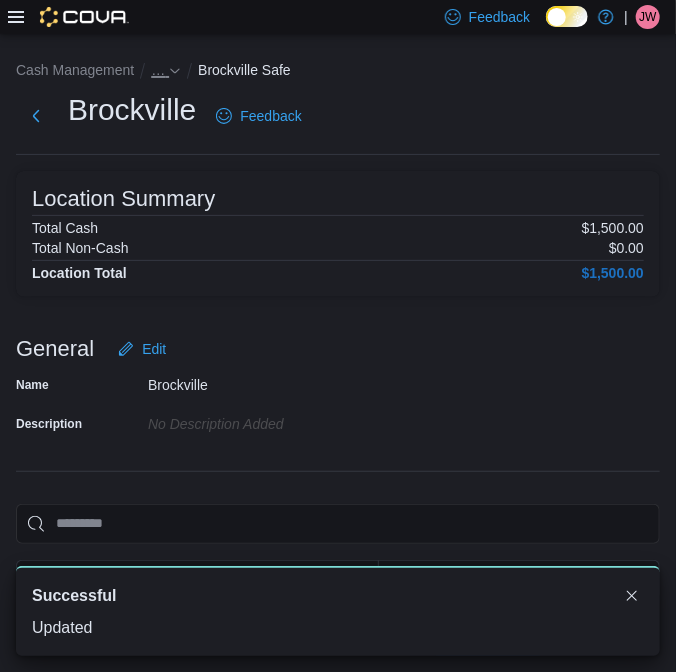 click on "…" at bounding box center (158, 70) 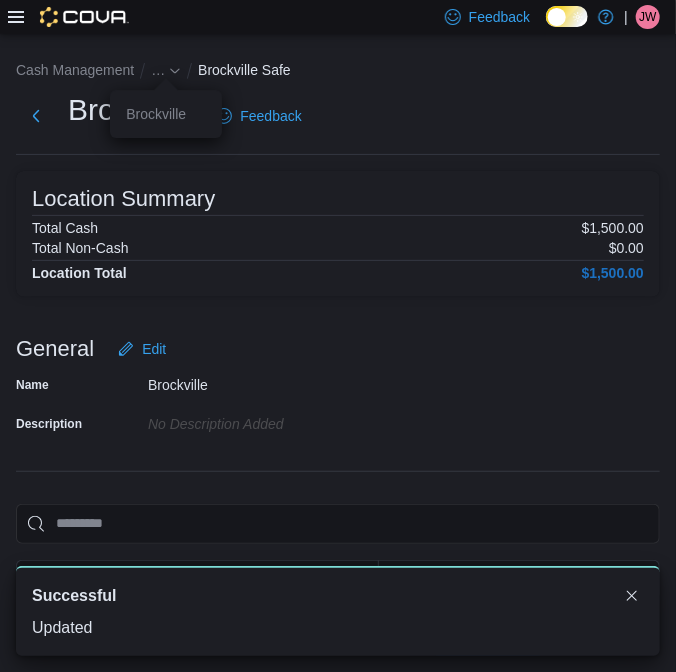 click on "You are in a dialog. Press Escape, or tap/click outside the dialog to close. [CITY]" at bounding box center [166, 114] 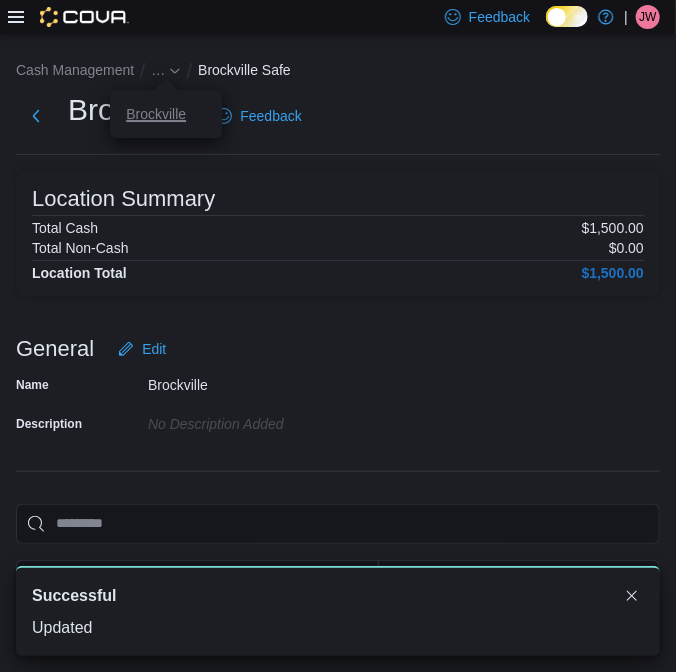 click on "Brockville" at bounding box center [156, 114] 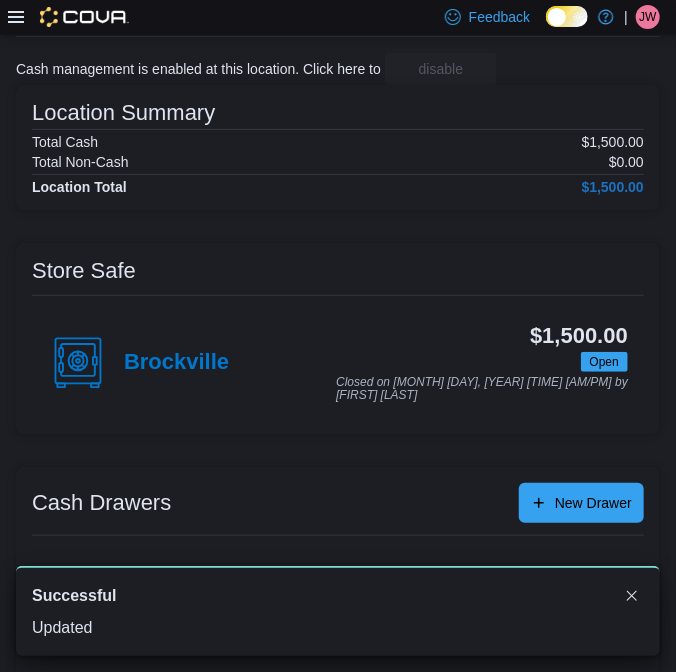 scroll, scrollTop: 242, scrollLeft: 0, axis: vertical 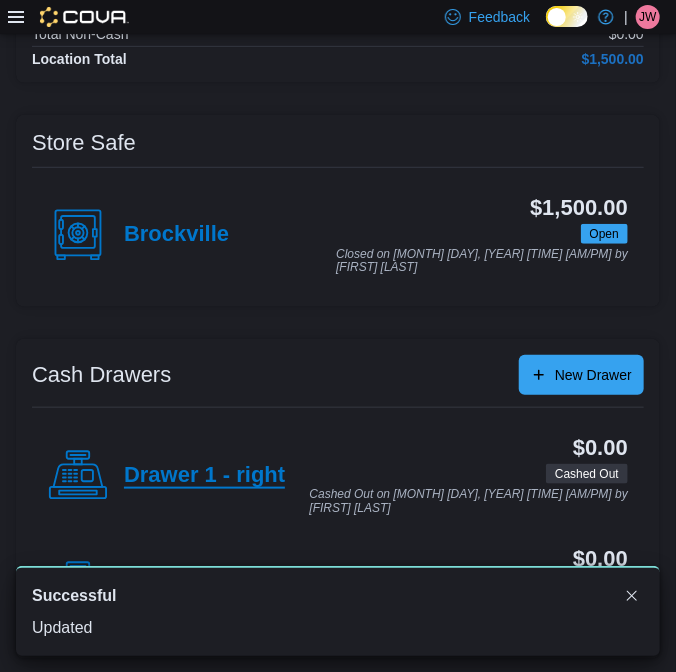 click on "Drawer 1 - right" at bounding box center (204, 476) 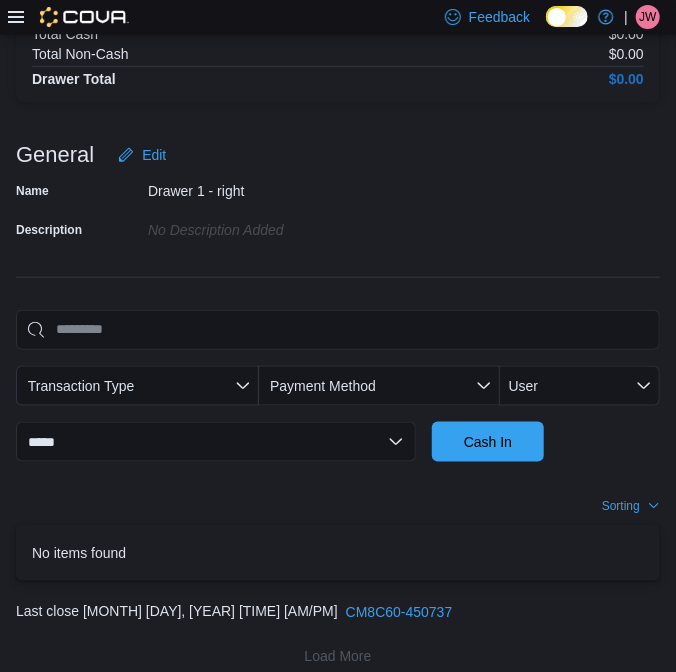 scroll, scrollTop: 356, scrollLeft: 0, axis: vertical 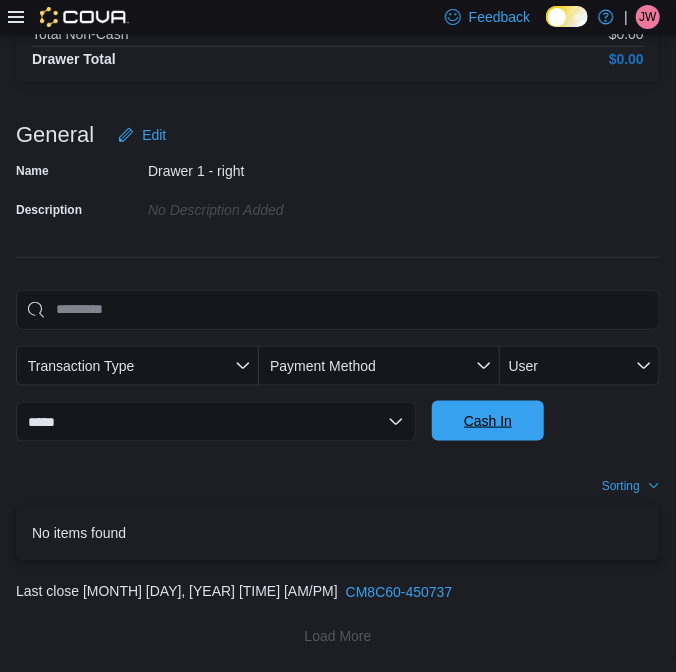 click on "Cash In" at bounding box center (488, 421) 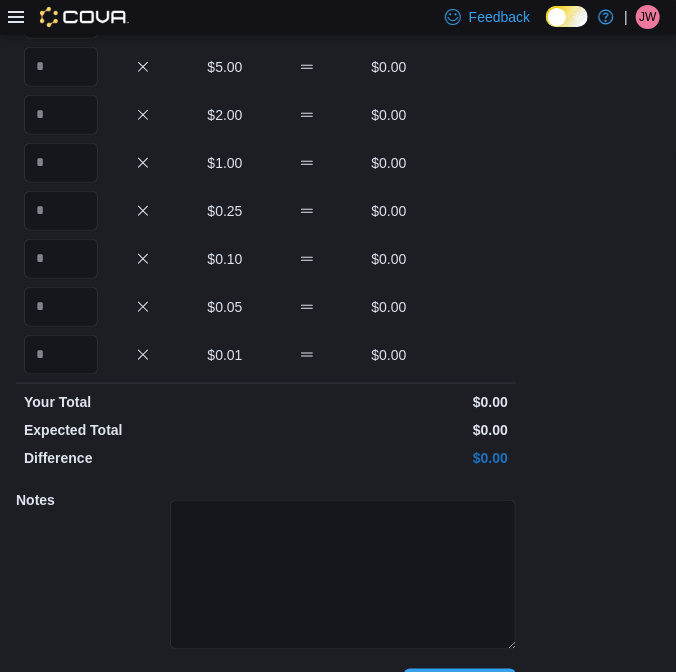 scroll, scrollTop: 235, scrollLeft: 0, axis: vertical 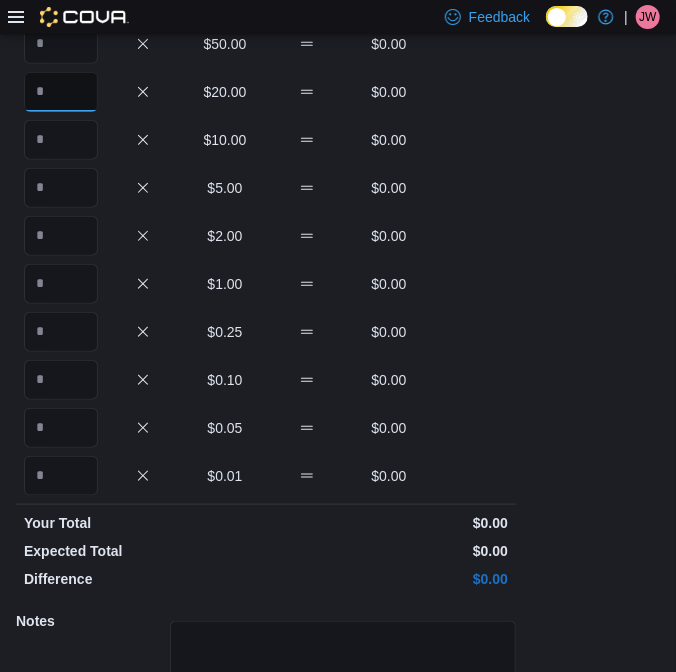 click at bounding box center [61, 92] 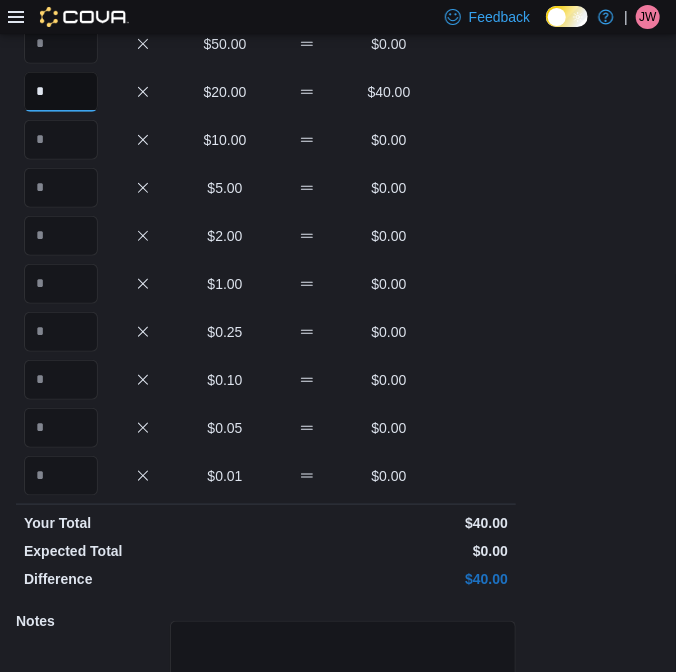 type on "*" 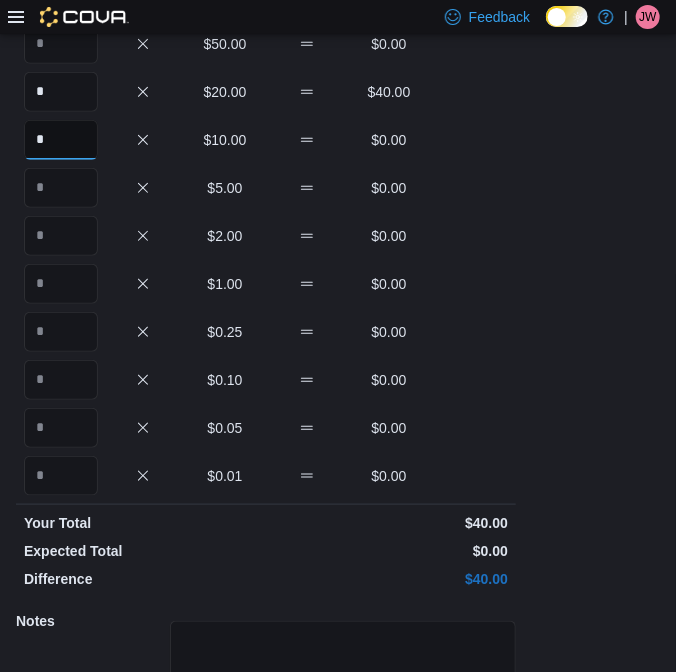 type on "*" 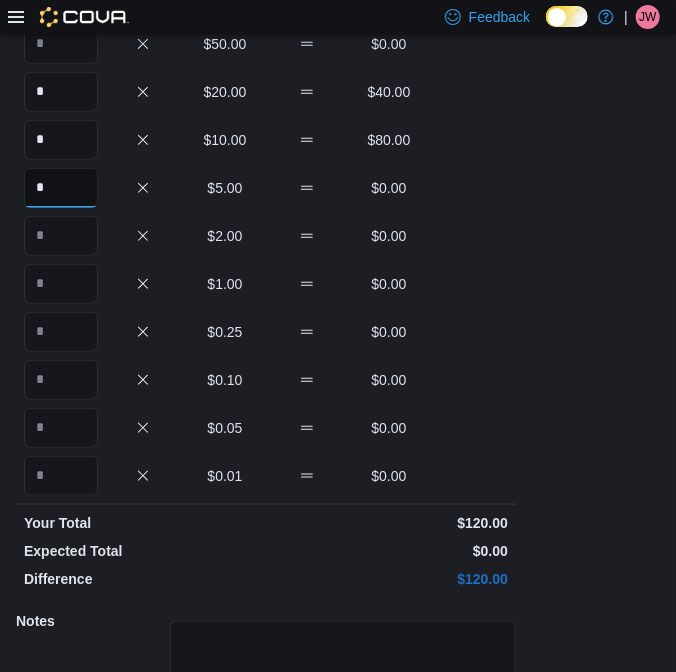 type on "*" 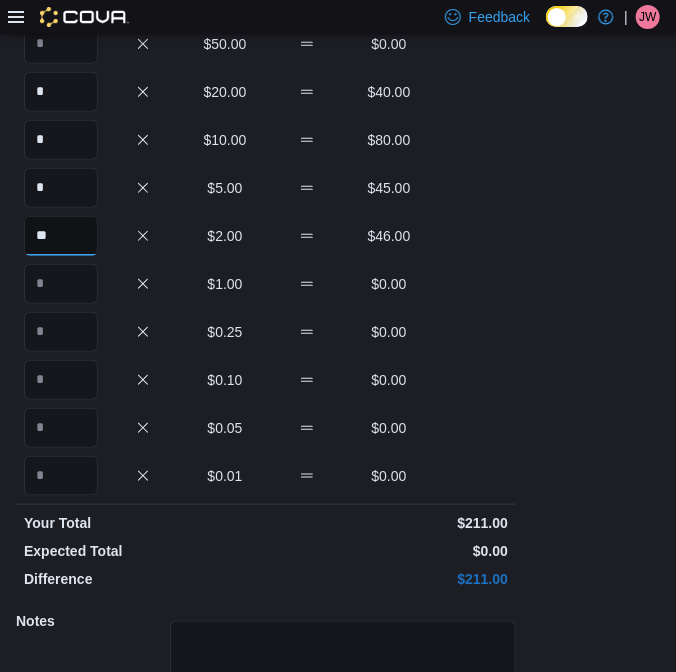 type on "**" 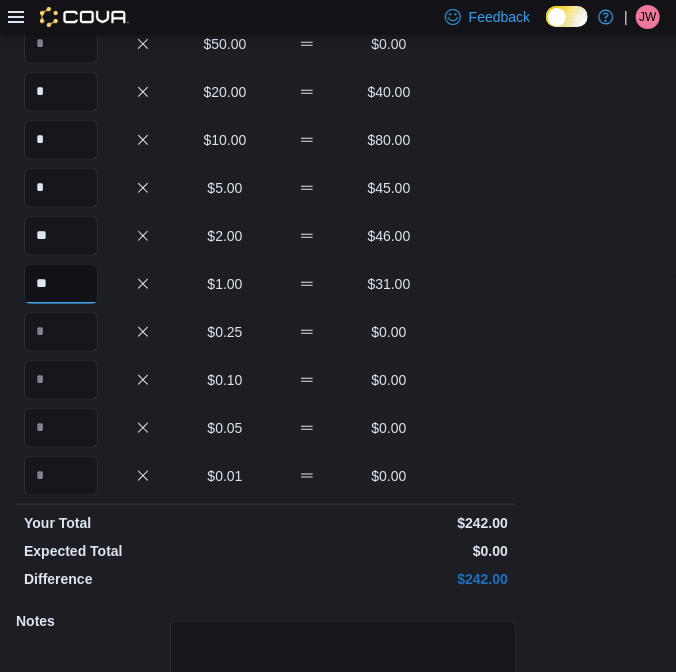 type on "**" 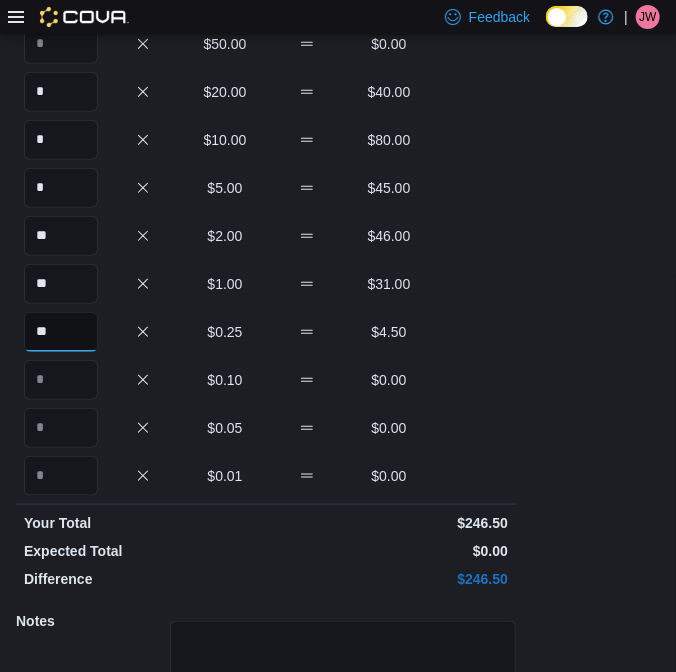 type on "**" 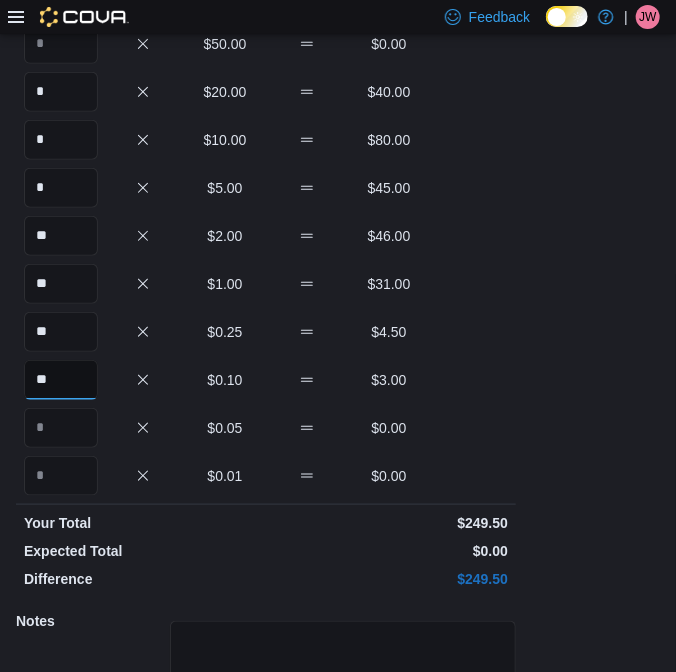 type on "**" 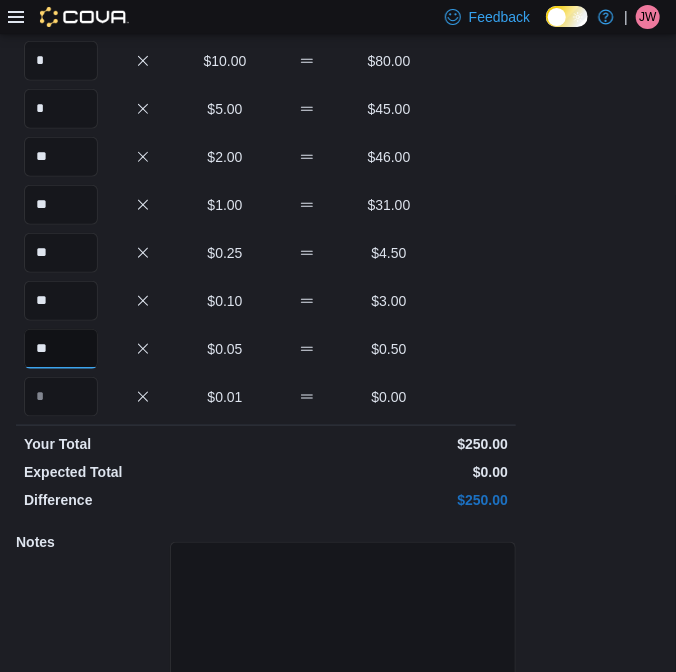 scroll, scrollTop: 409, scrollLeft: 0, axis: vertical 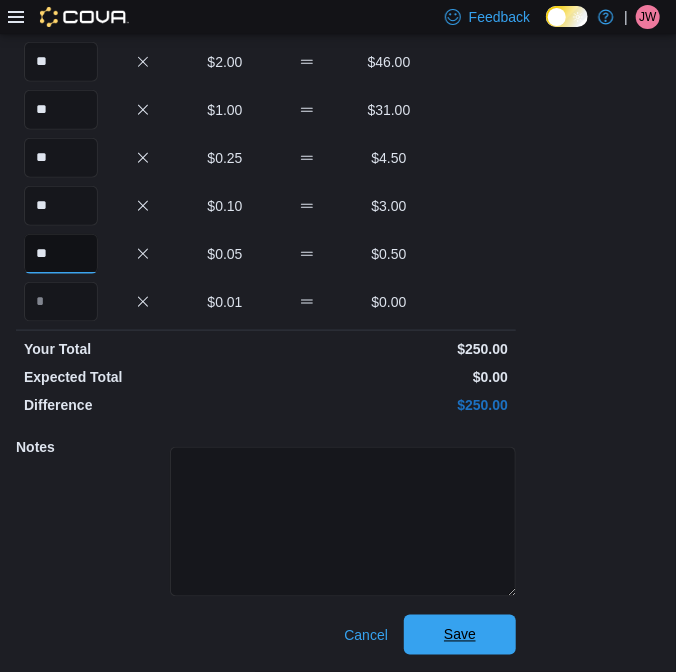 type on "**" 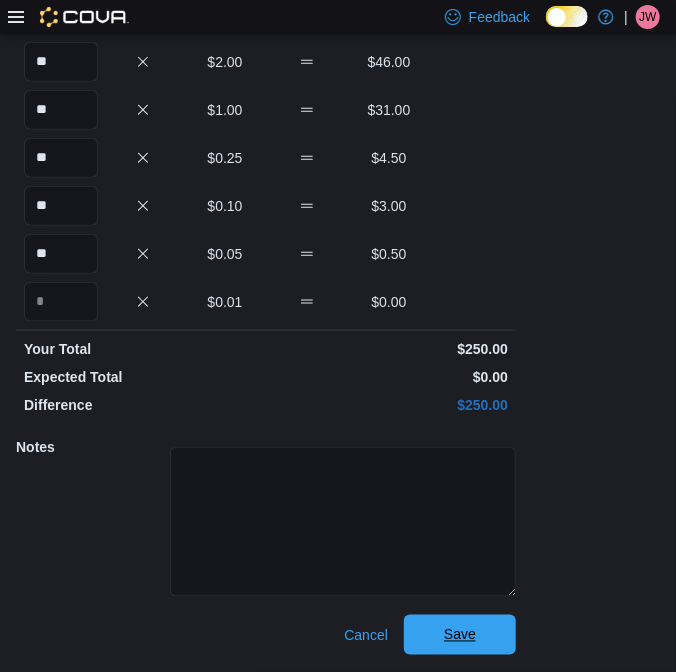 click on "Save" at bounding box center (460, 635) 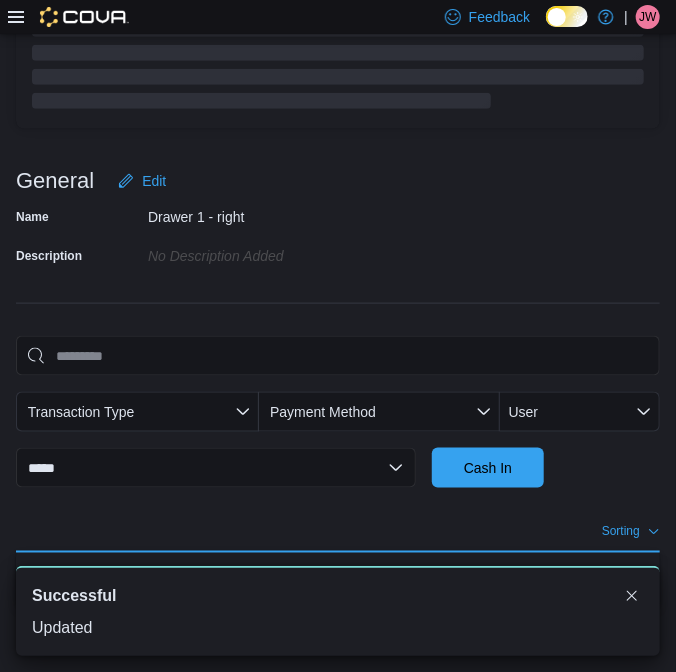 scroll, scrollTop: 405, scrollLeft: 0, axis: vertical 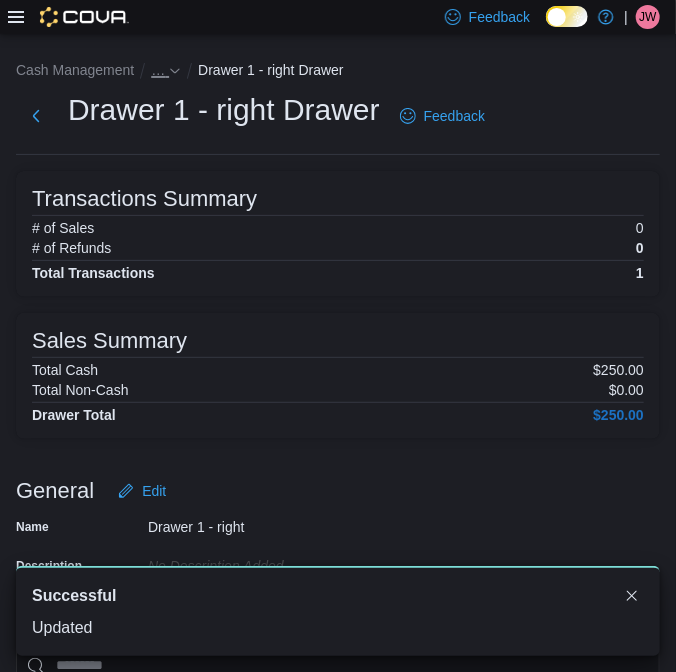 click on "…" at bounding box center (158, 70) 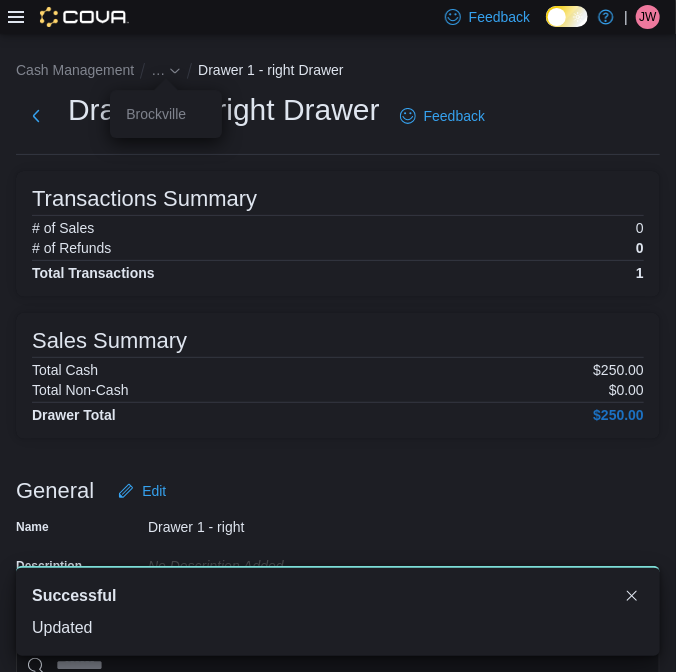 click on "Brockville" at bounding box center (166, 116) 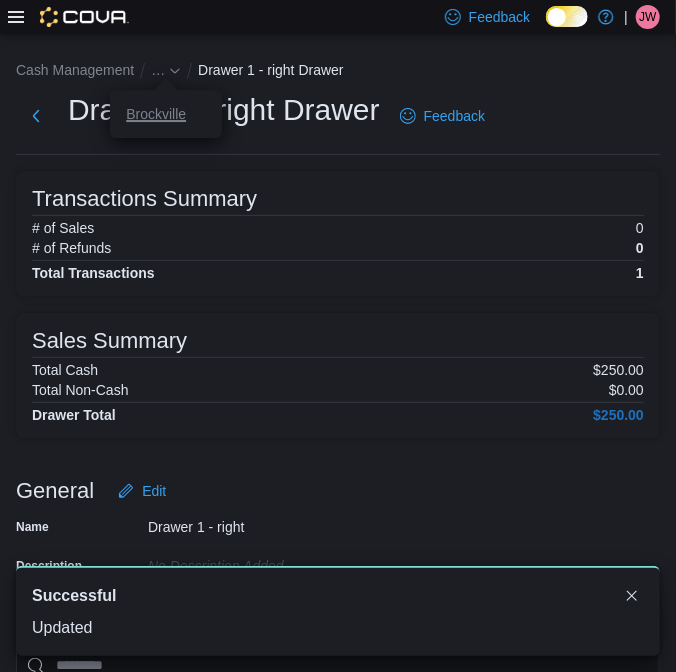 click on "Brockville" at bounding box center [156, 114] 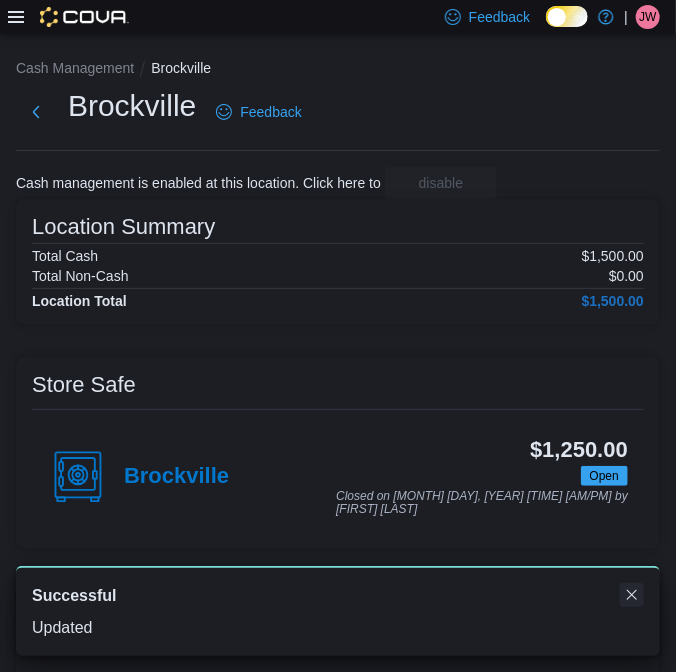 click at bounding box center (632, 595) 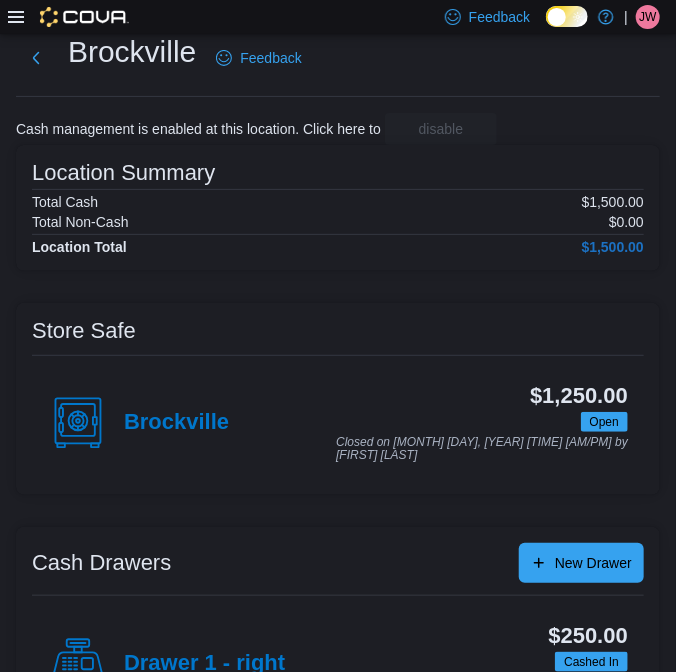 scroll, scrollTop: 242, scrollLeft: 0, axis: vertical 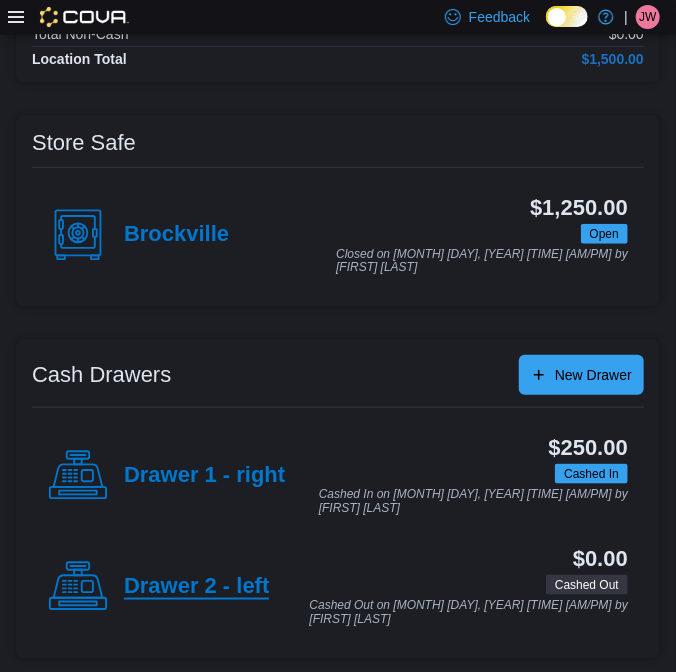 click on "Drawer 2 - left" at bounding box center [196, 587] 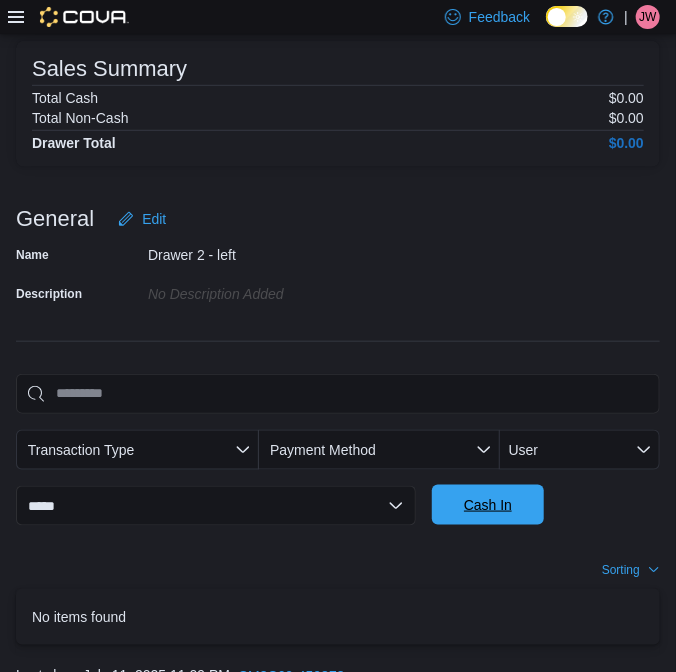 click on "Cash In" at bounding box center (488, 505) 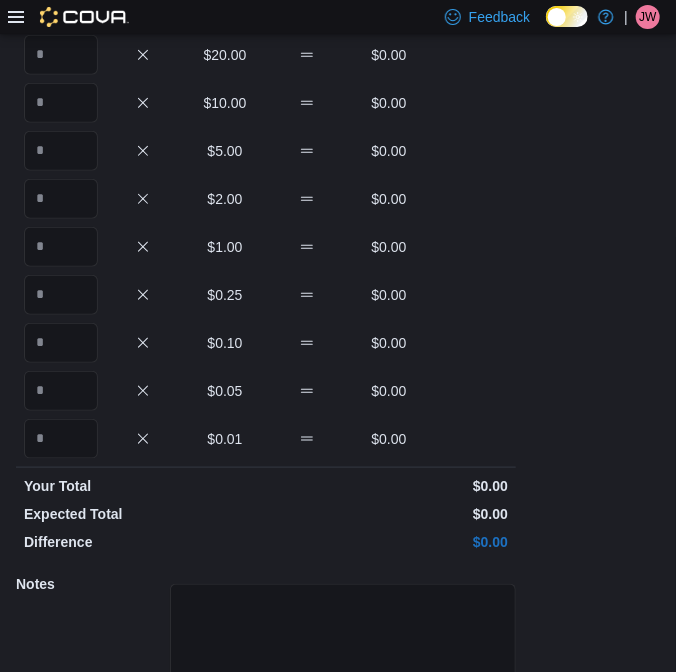 scroll, scrollTop: 151, scrollLeft: 0, axis: vertical 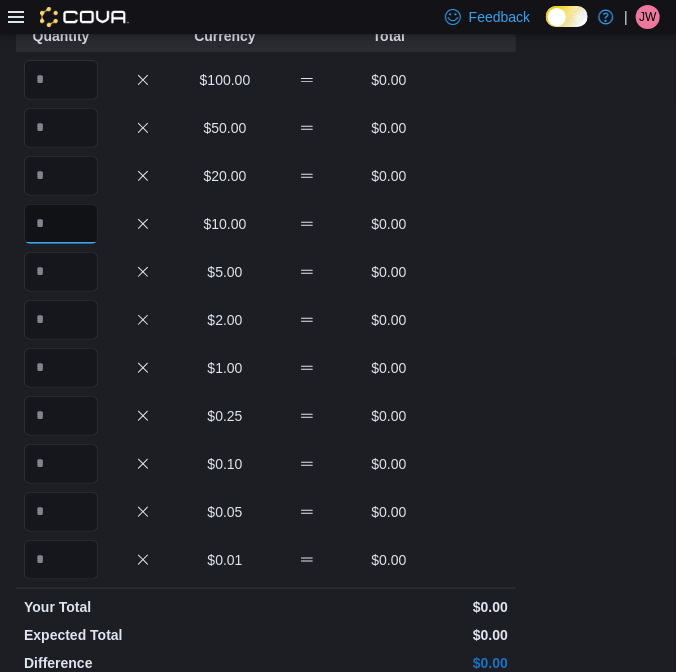 click at bounding box center (61, 224) 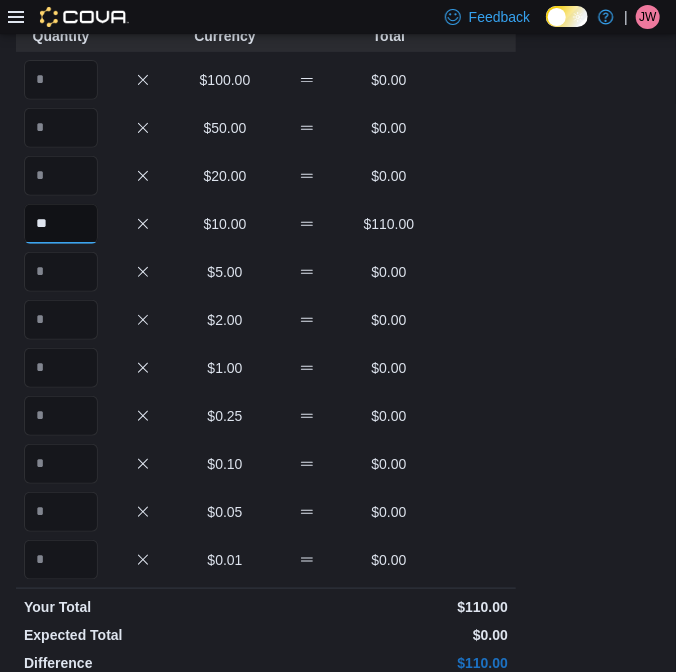type on "**" 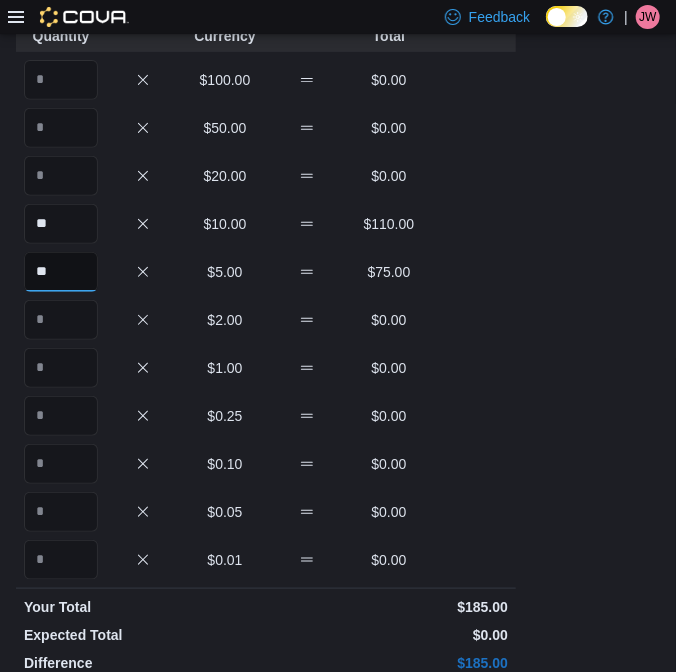 type on "**" 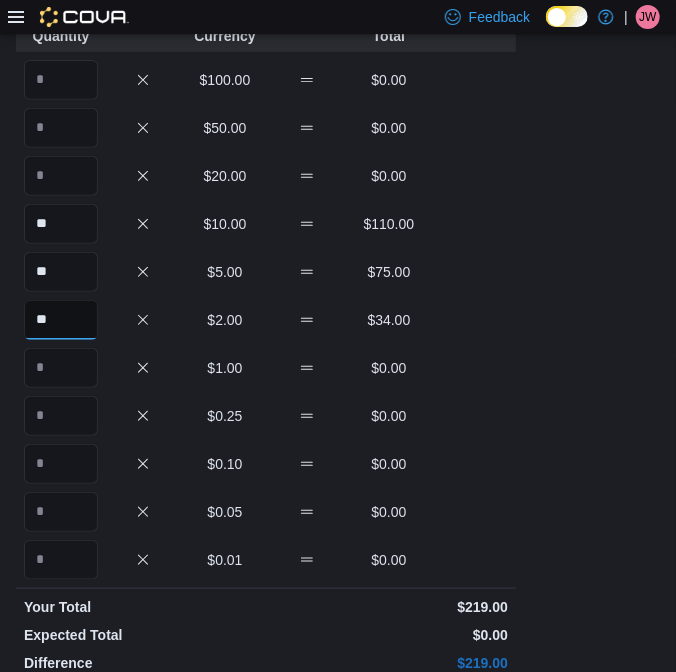 type on "**" 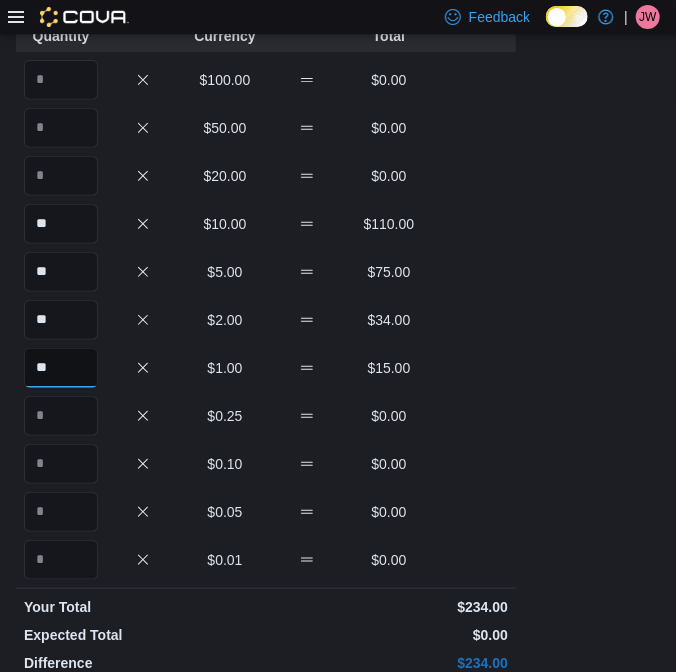 type on "**" 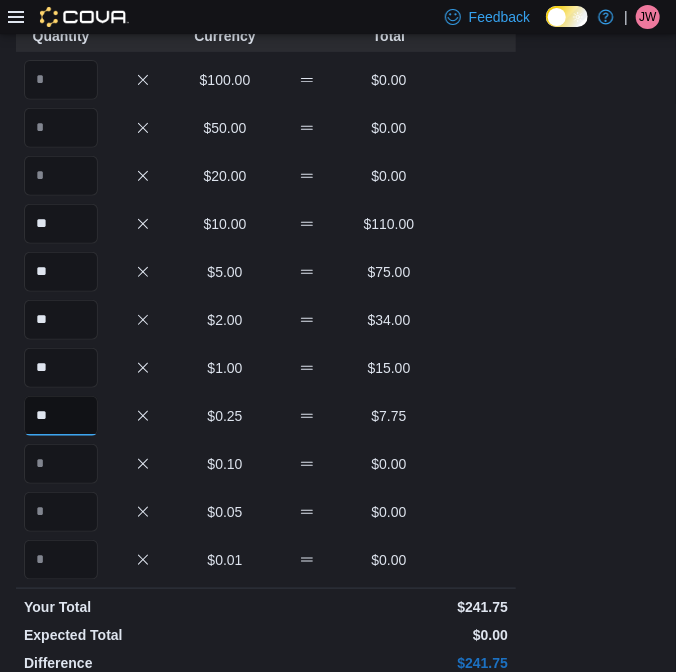 type on "**" 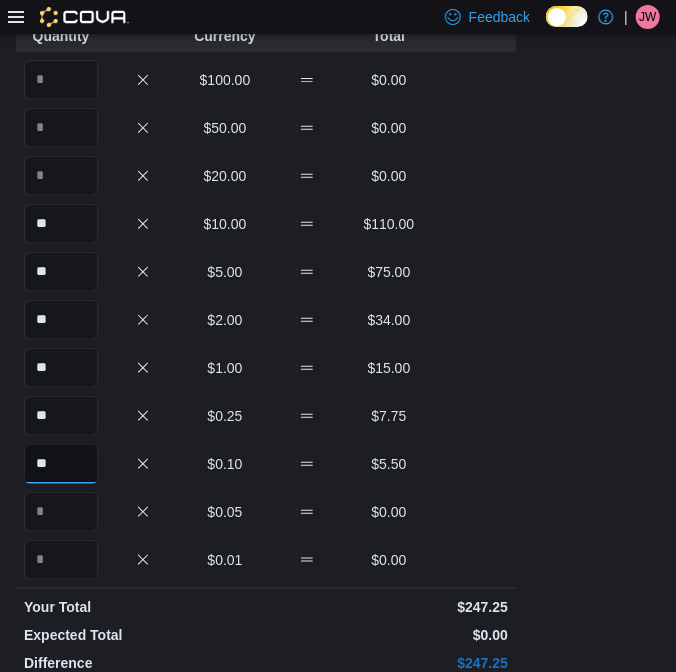 type on "**" 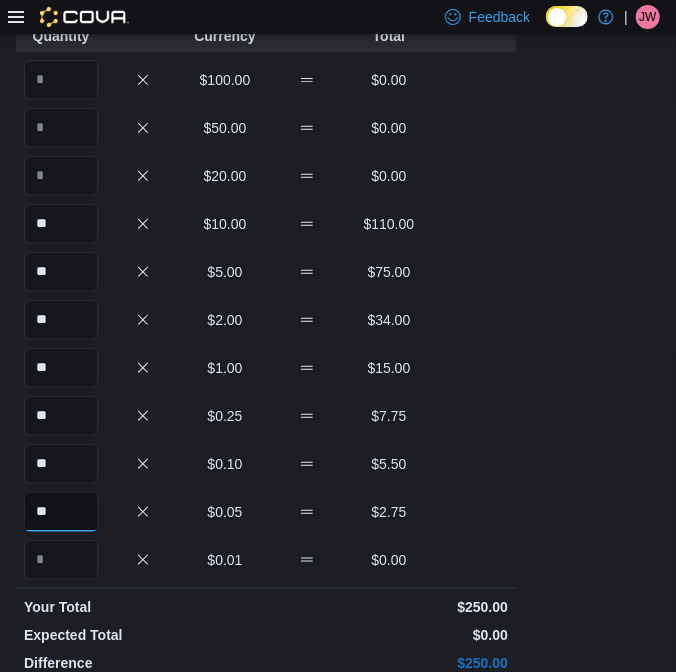 type on "**" 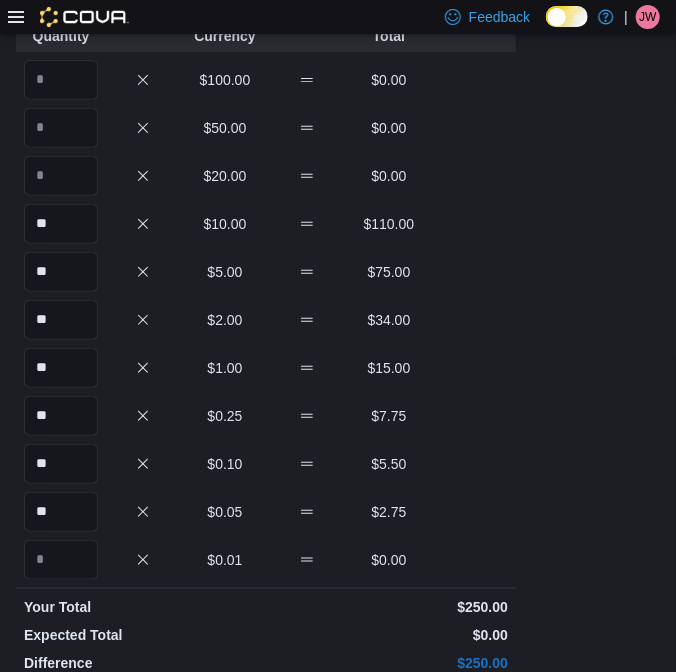 scroll, scrollTop: 409, scrollLeft: 0, axis: vertical 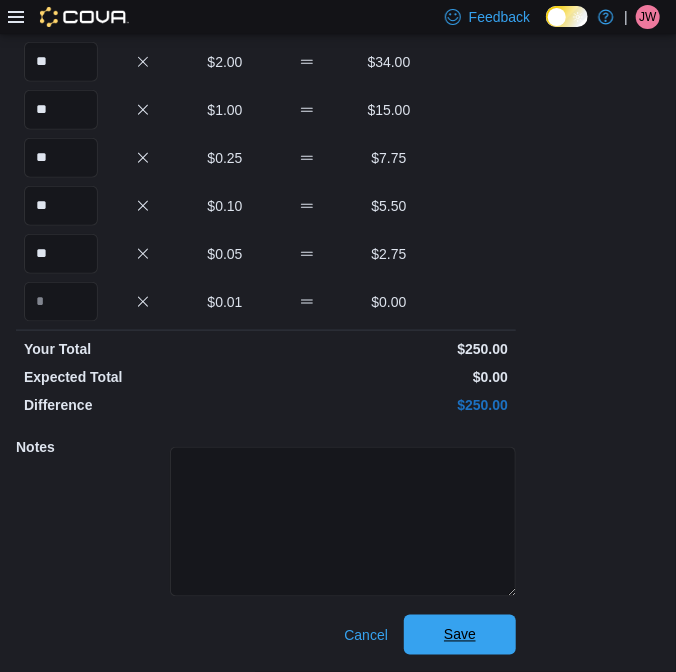 click on "Save" at bounding box center [460, 635] 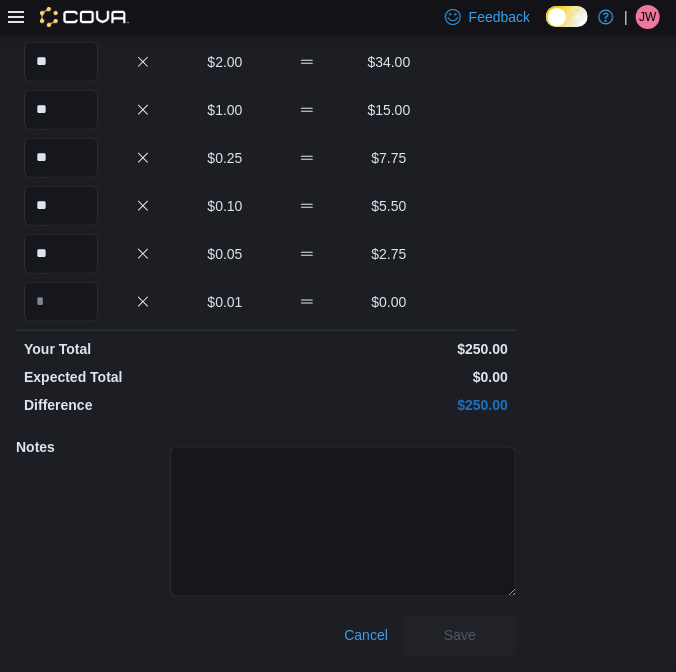 scroll, scrollTop: 405, scrollLeft: 0, axis: vertical 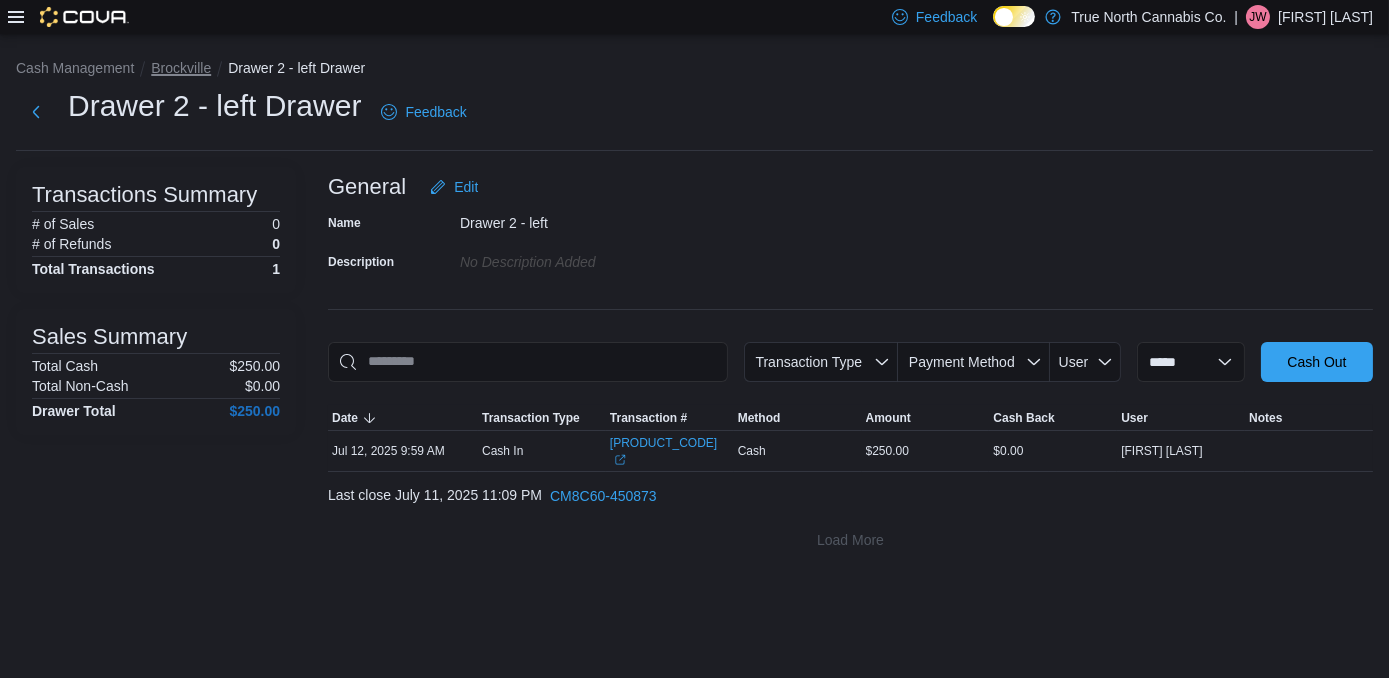 click on "Brockville" at bounding box center (181, 68) 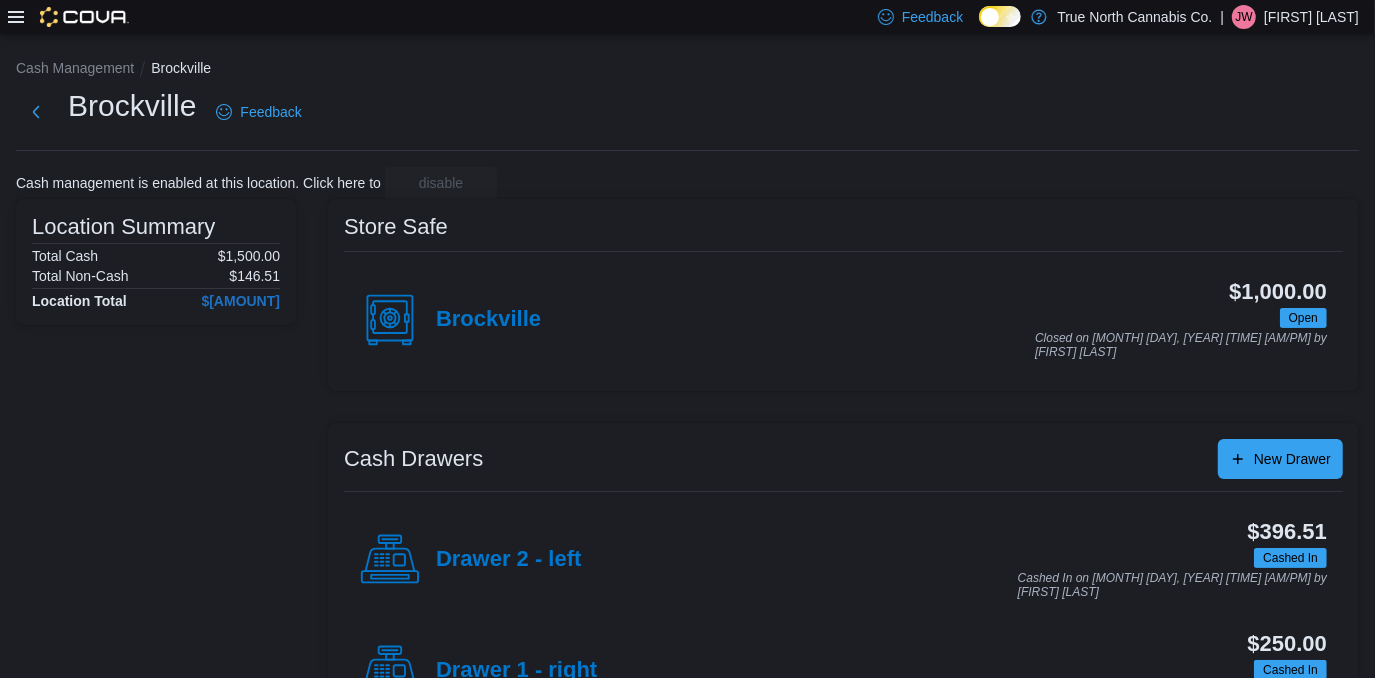 click 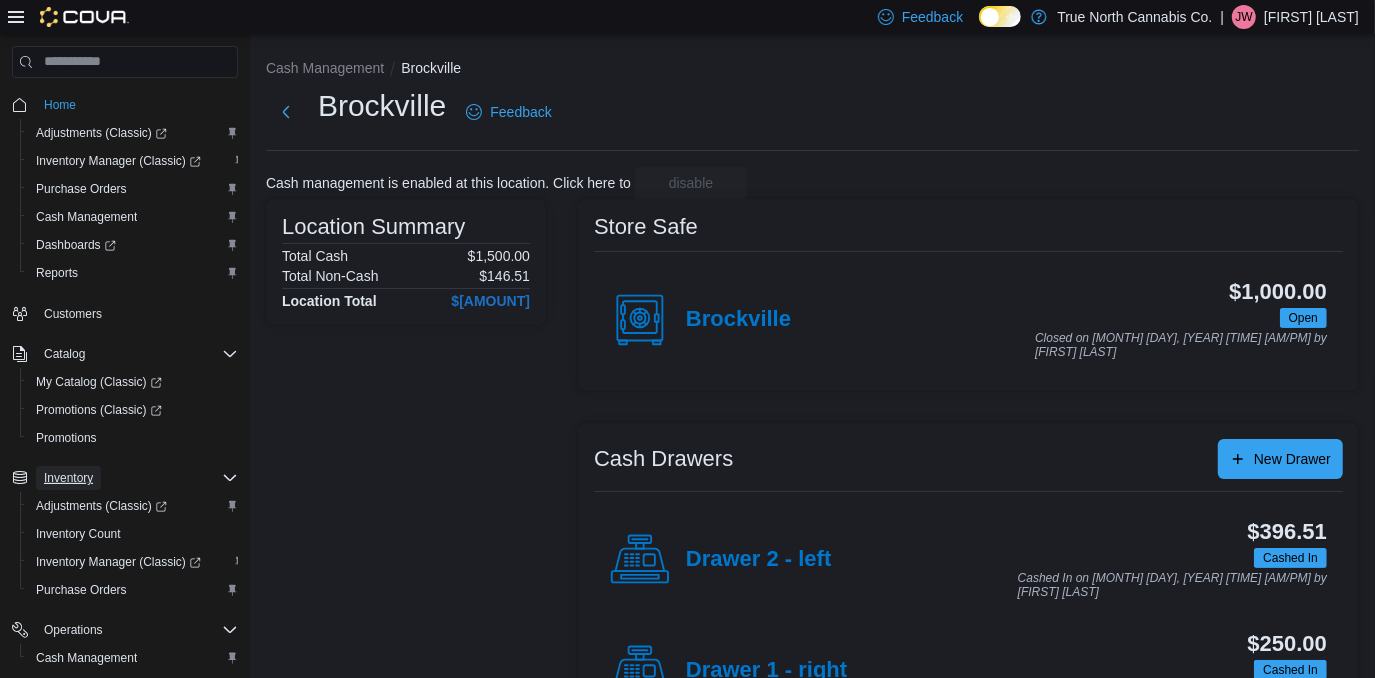 click on "Inventory" at bounding box center [68, 478] 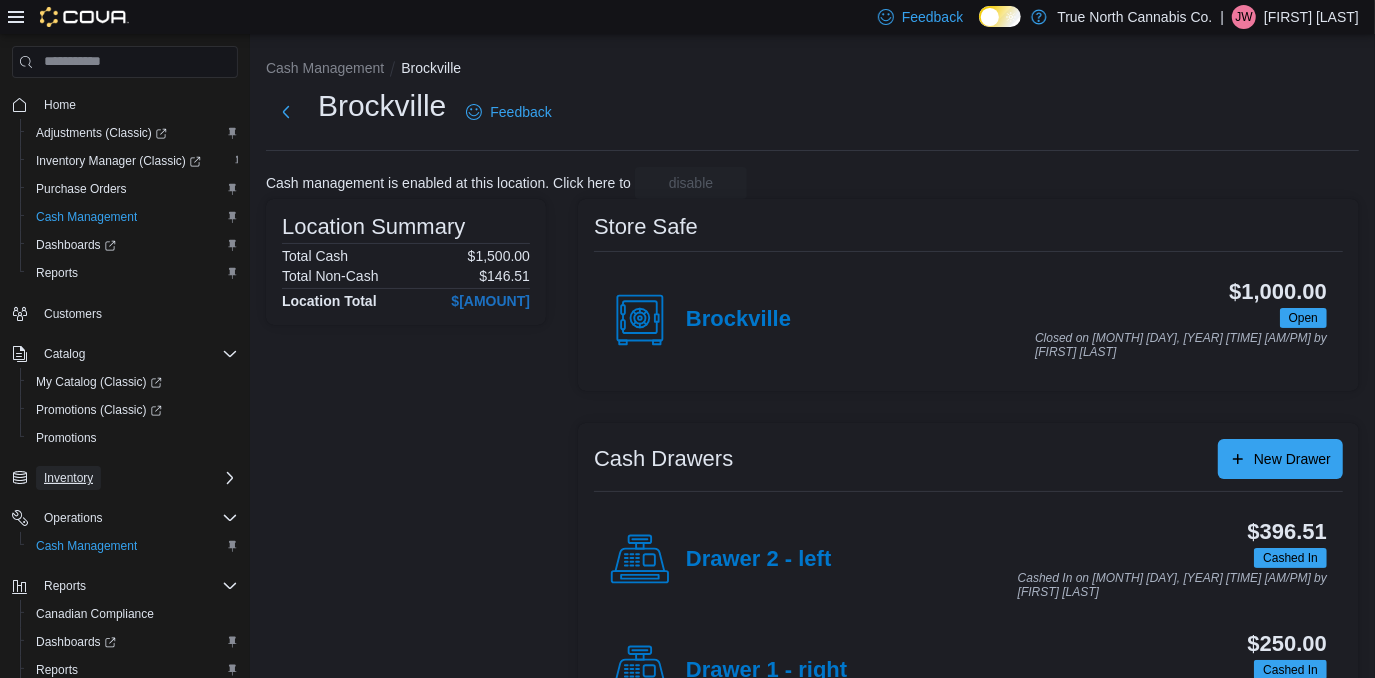 click on "Inventory" at bounding box center (68, 478) 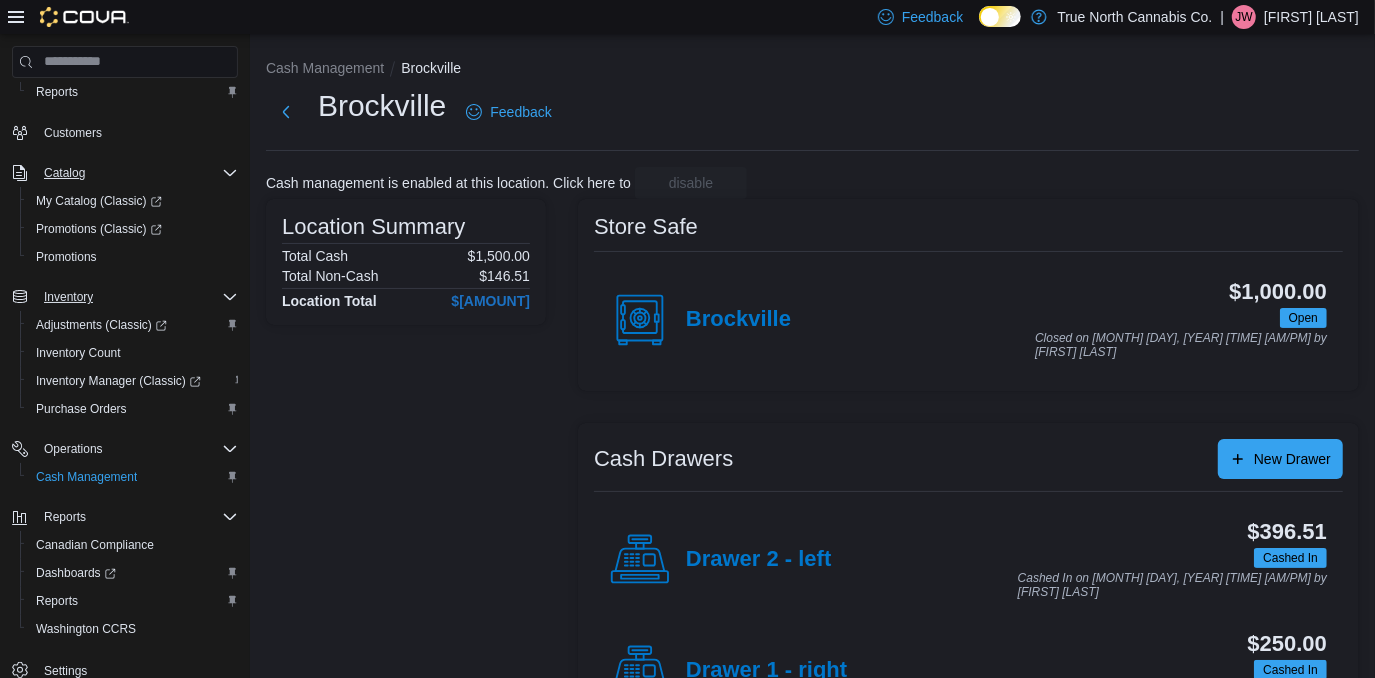 scroll, scrollTop: 231, scrollLeft: 0, axis: vertical 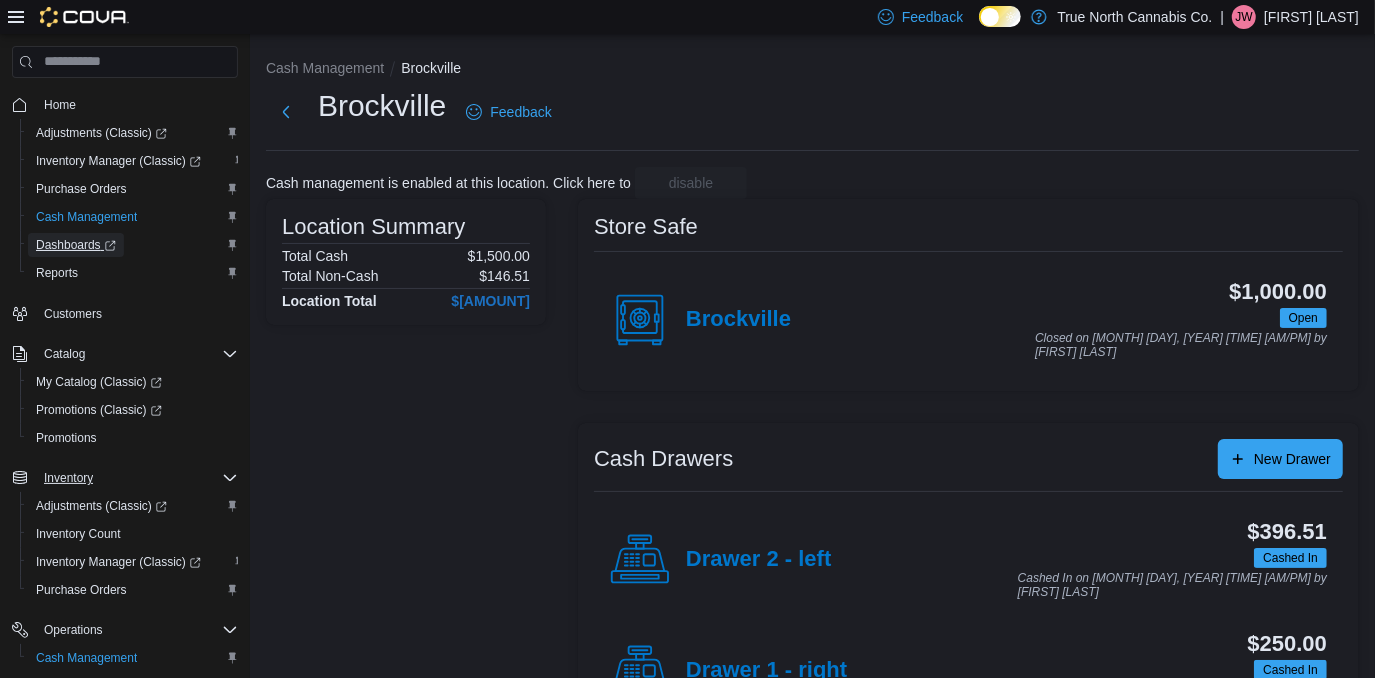 click on "Dashboards" at bounding box center (76, 245) 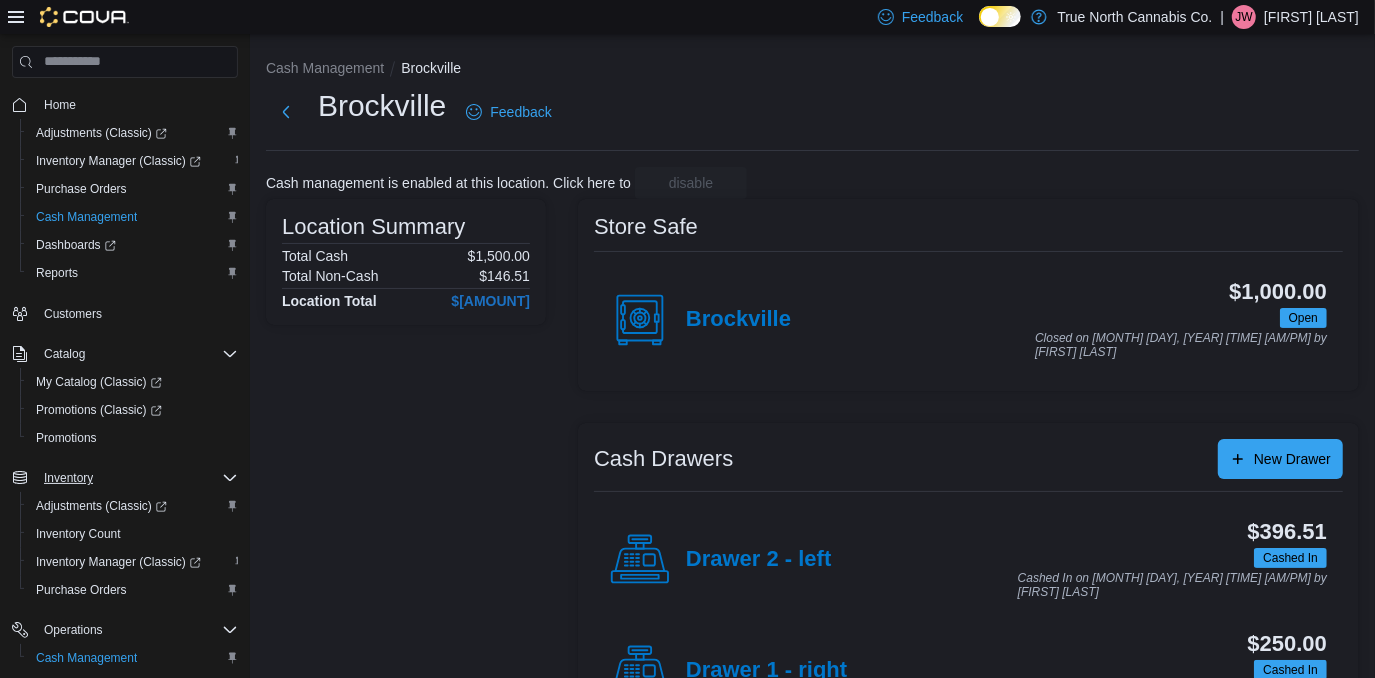 click 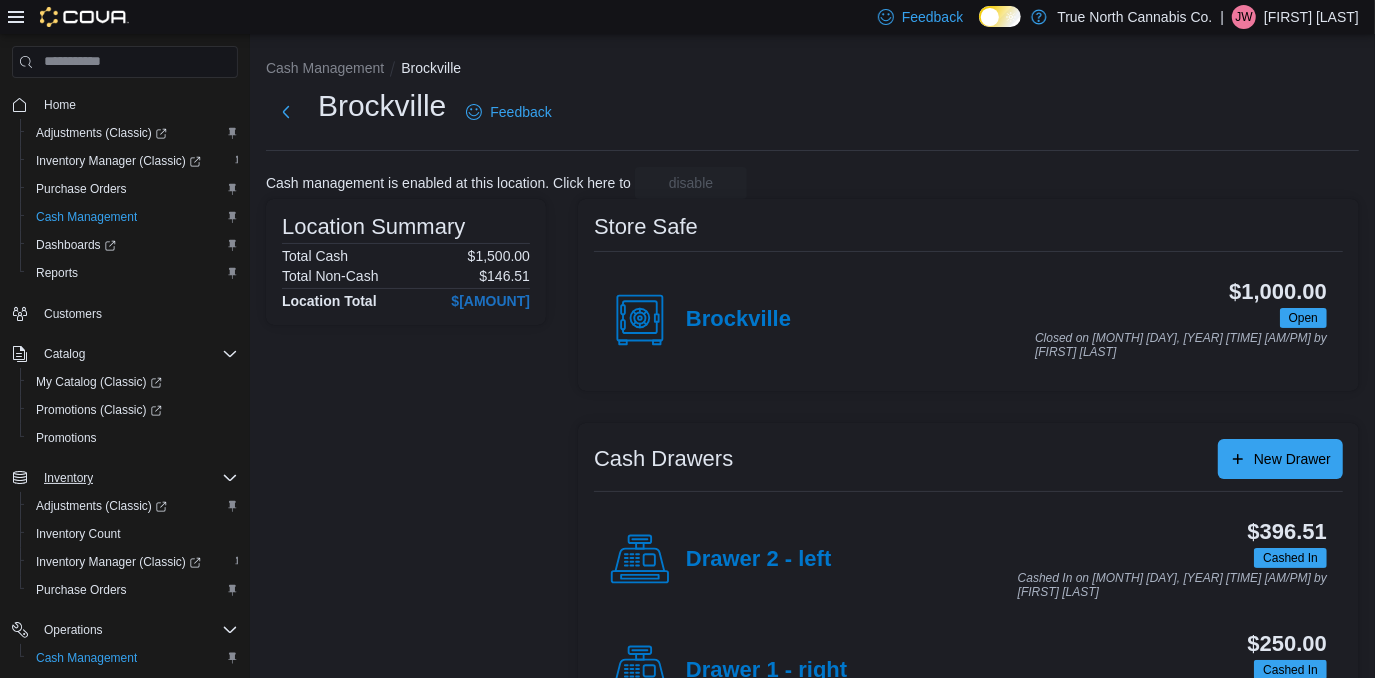 click 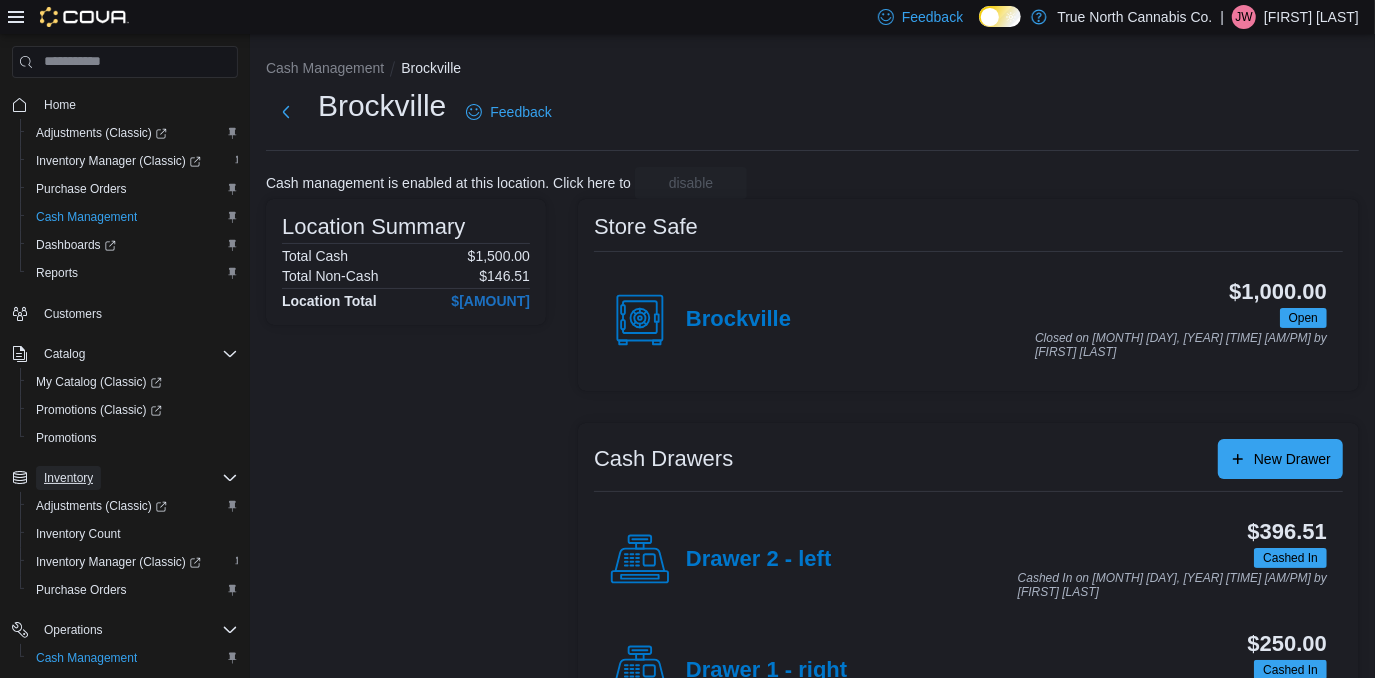 click on "Inventory" at bounding box center [68, 478] 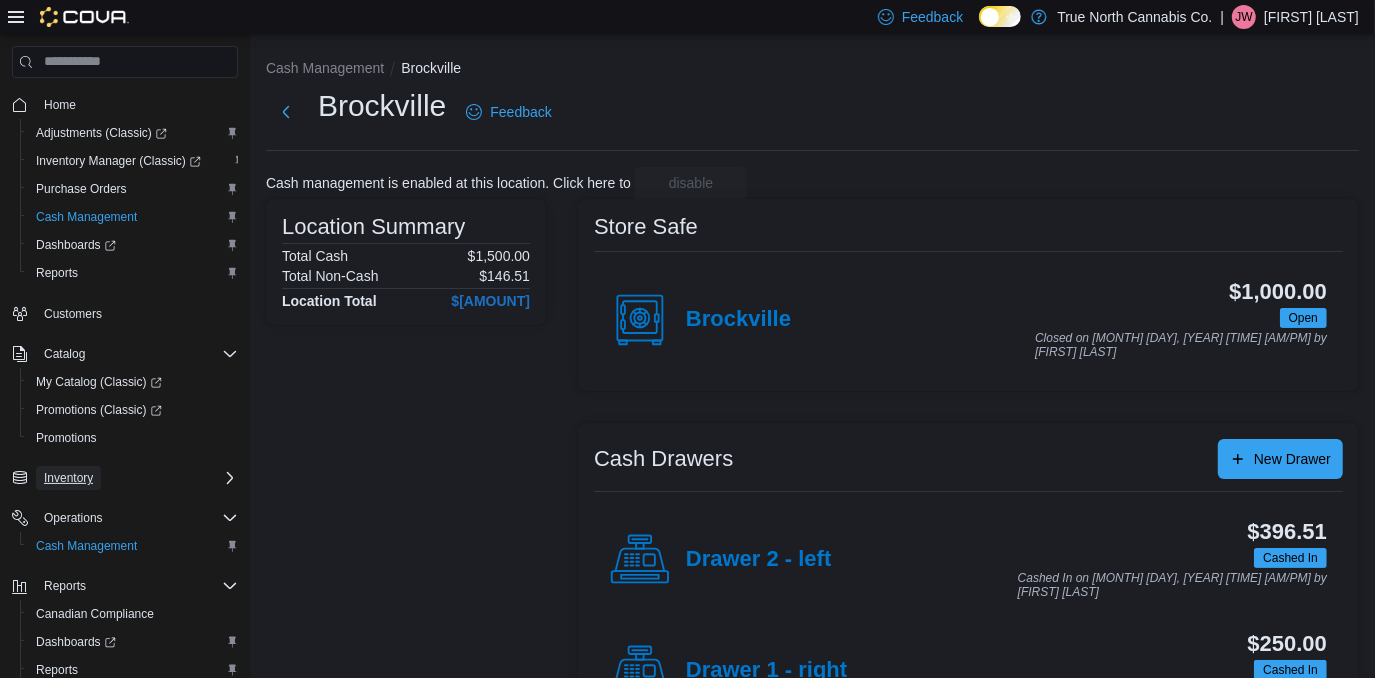 click on "Inventory" at bounding box center [68, 478] 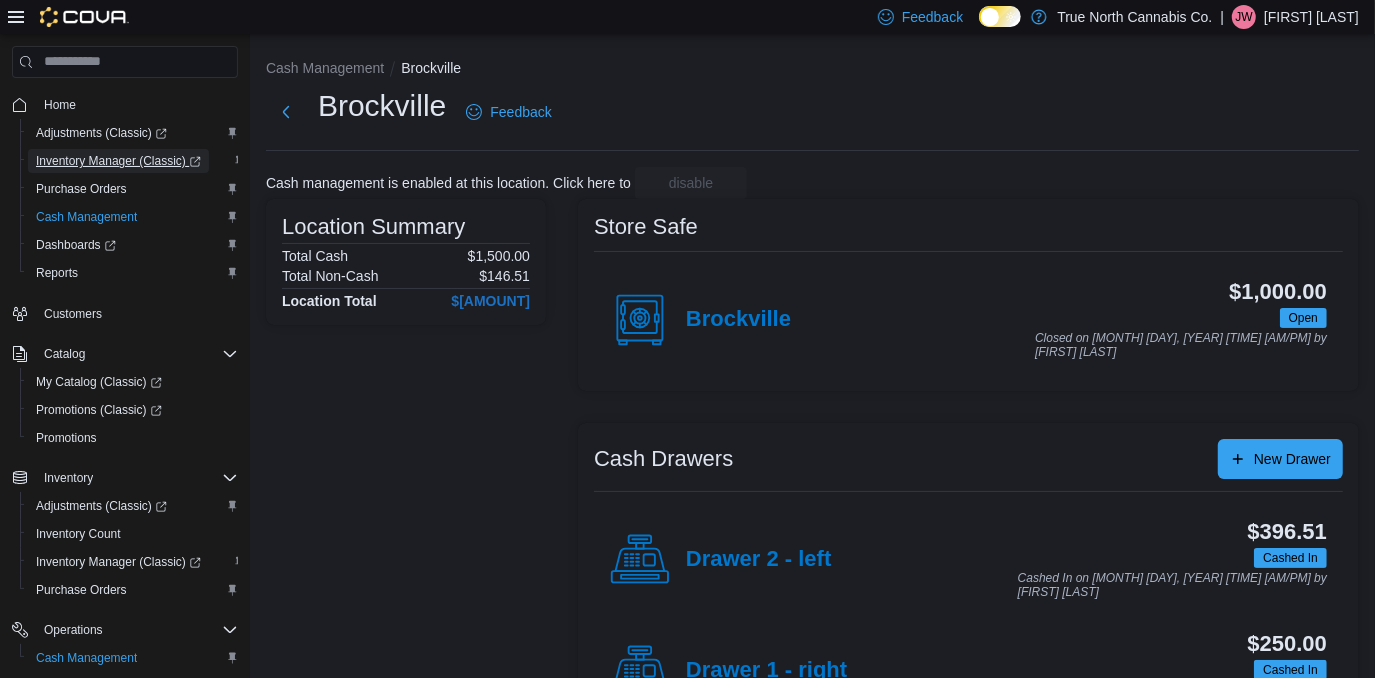 click on "Inventory Manager (Classic)" at bounding box center [118, 161] 